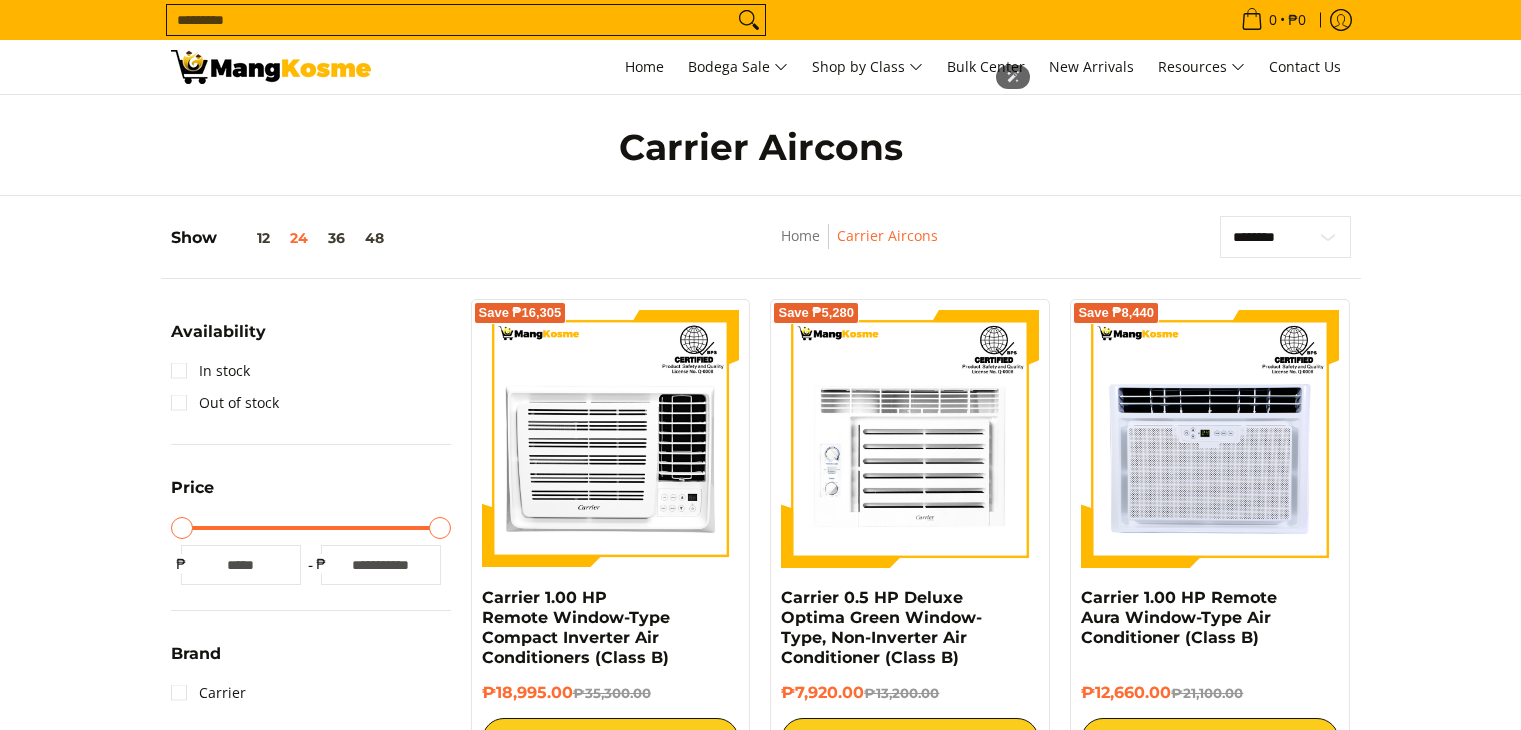 scroll, scrollTop: 500, scrollLeft: 0, axis: vertical 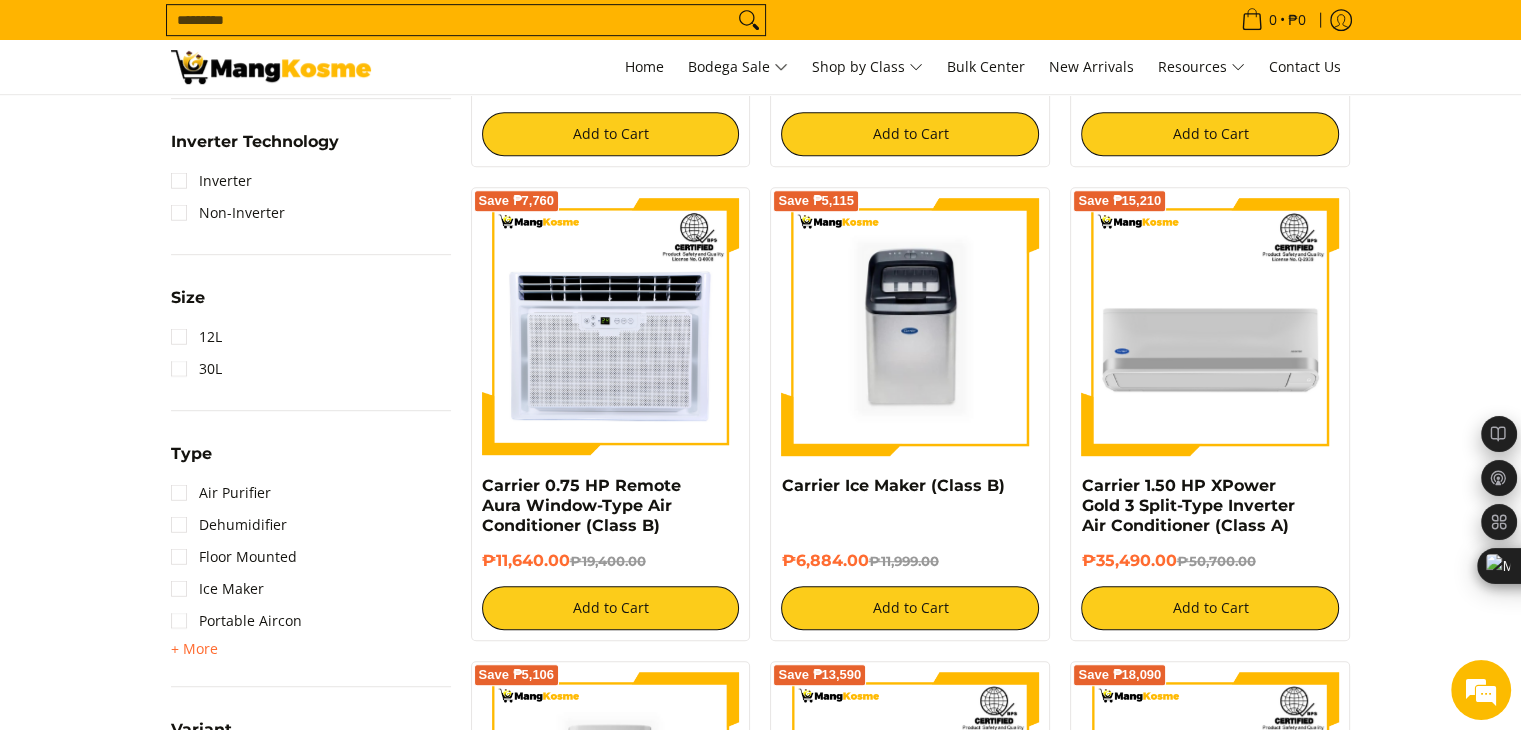 click on "**********" at bounding box center (760, 1130) 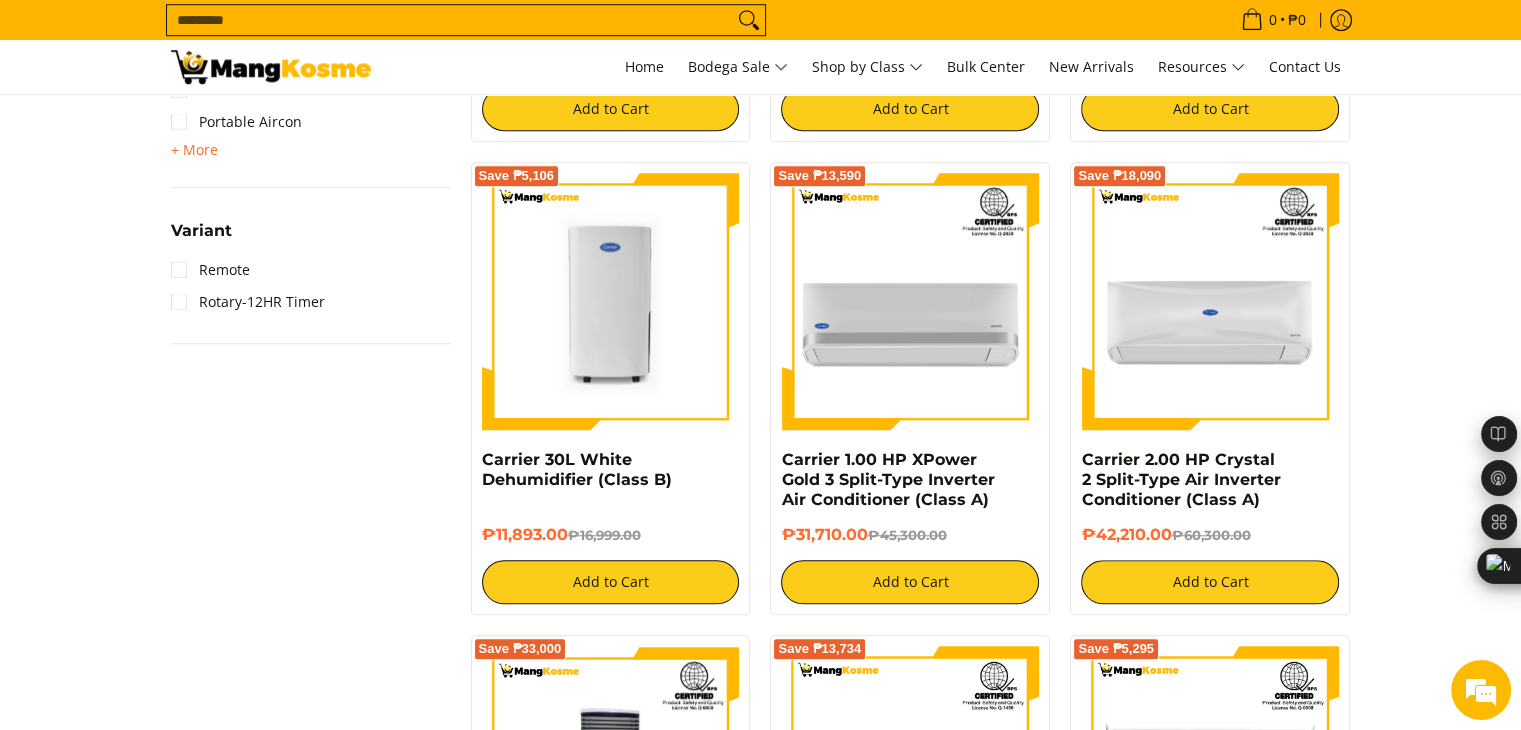 scroll, scrollTop: 1600, scrollLeft: 0, axis: vertical 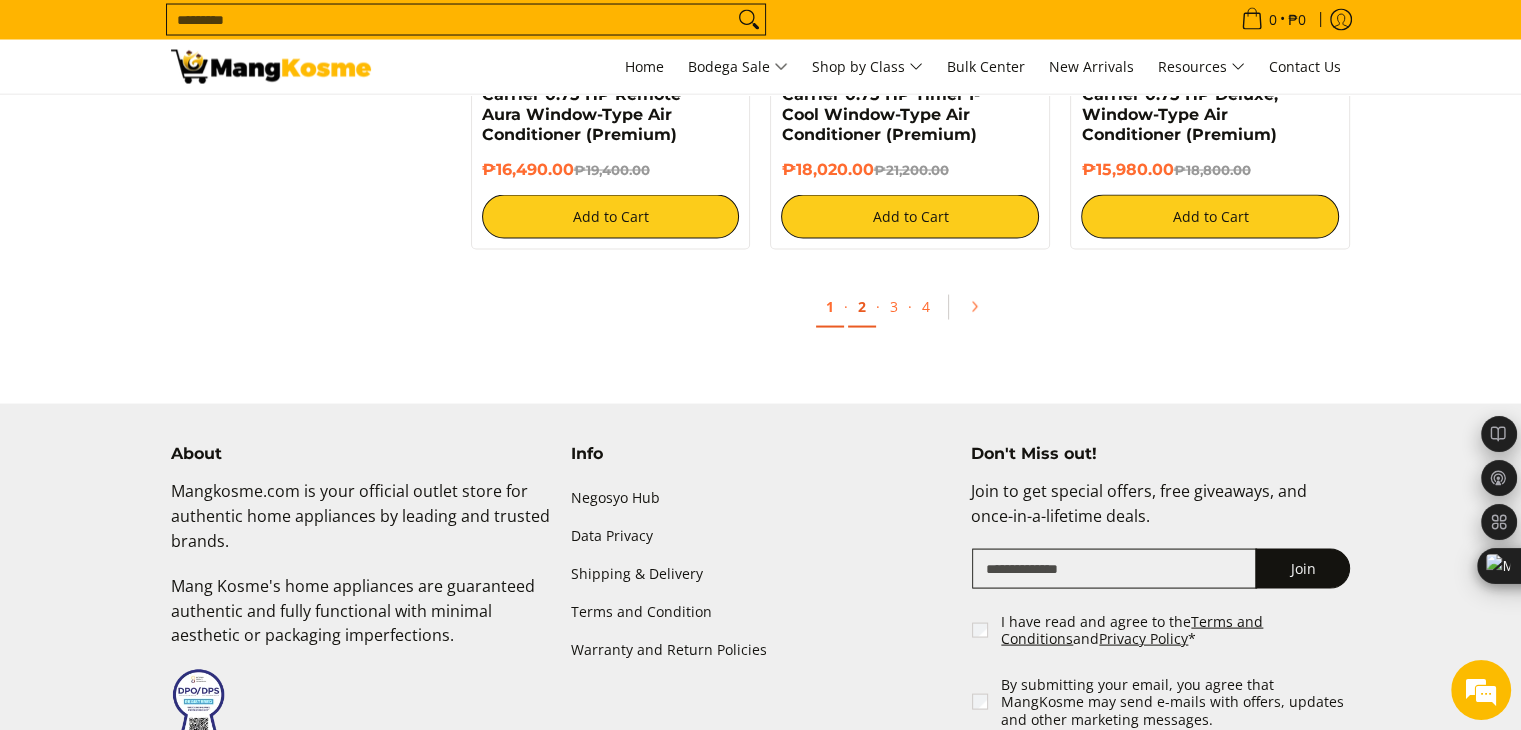 click on "2" at bounding box center [862, 307] 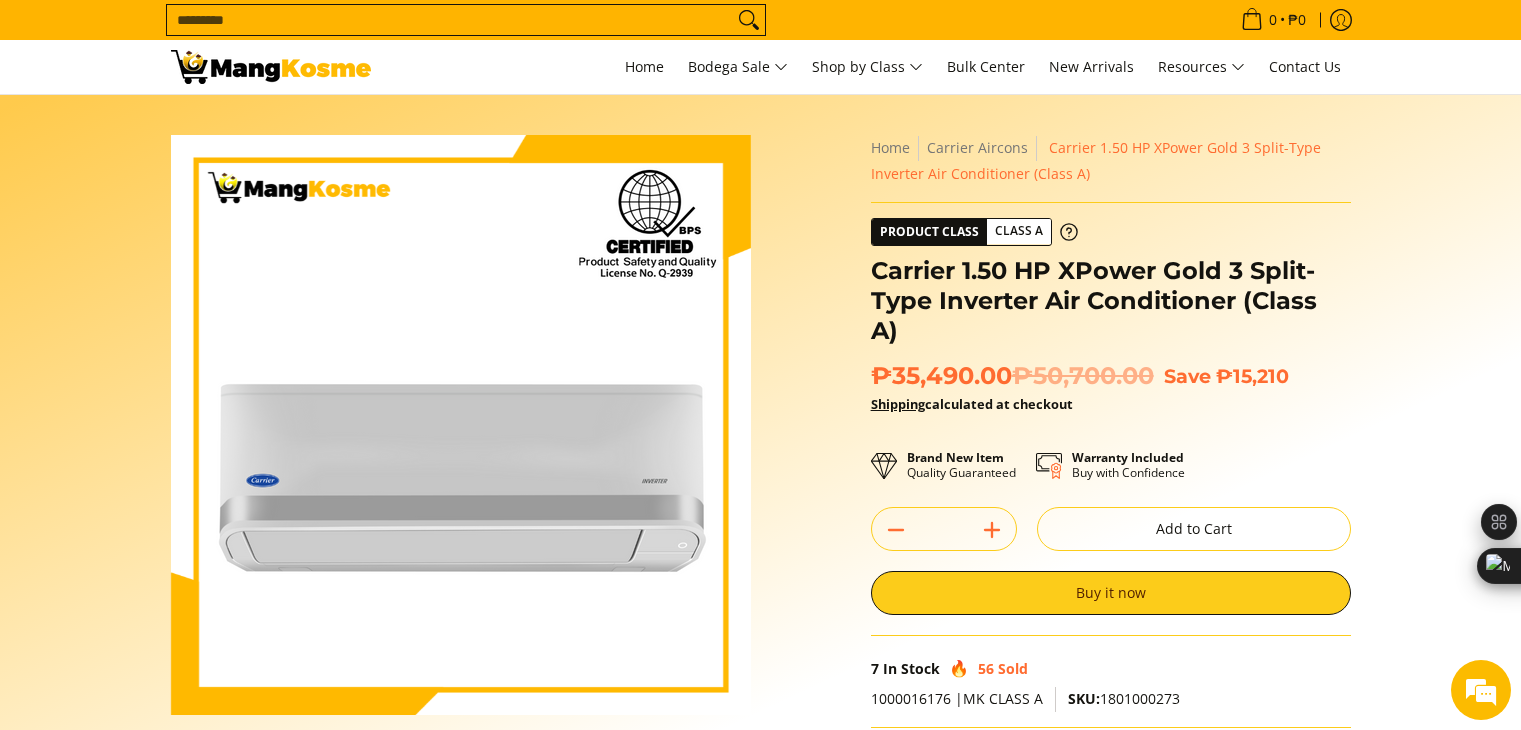 scroll, scrollTop: 0, scrollLeft: 0, axis: both 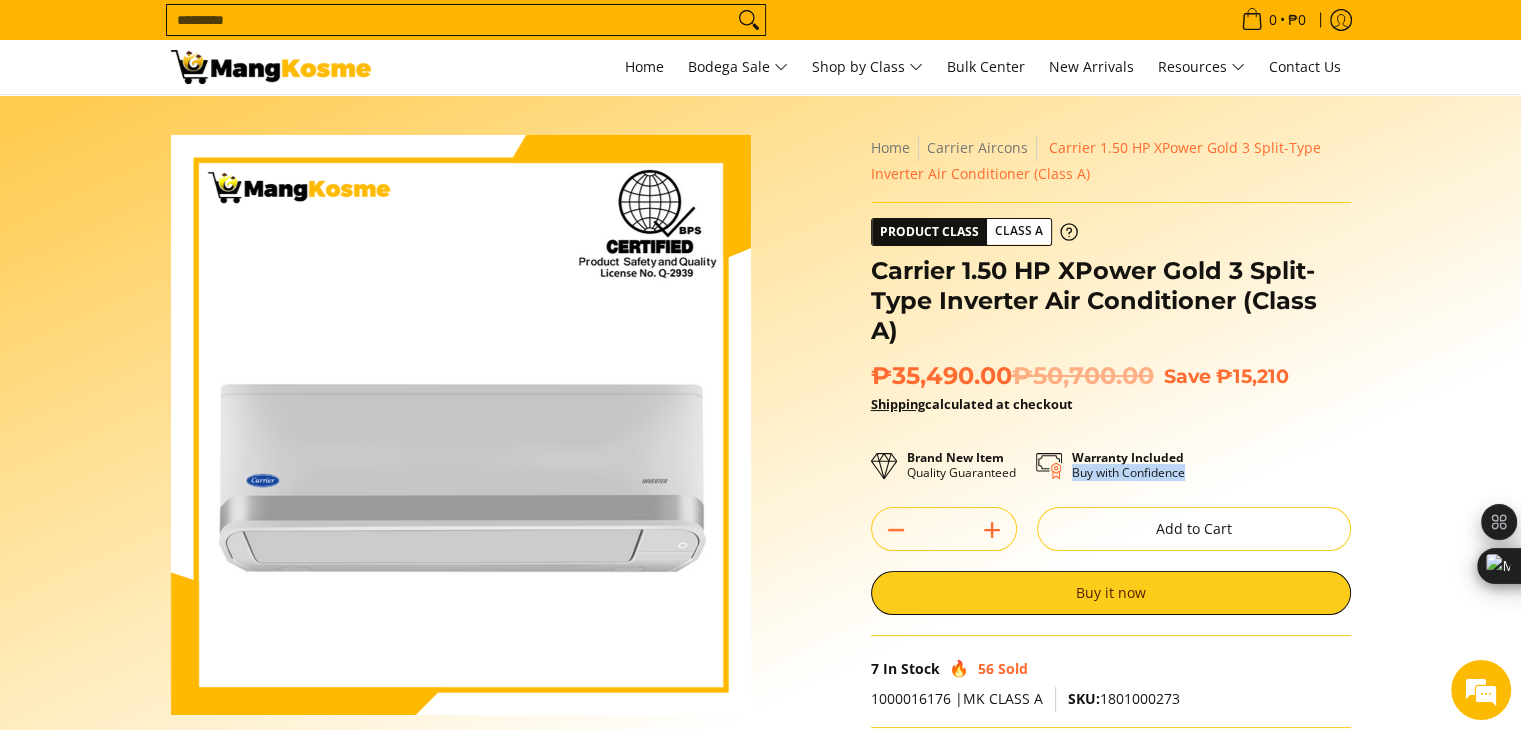drag, startPoint x: 1103, startPoint y: 439, endPoint x: 1245, endPoint y: 438, distance: 142.00352 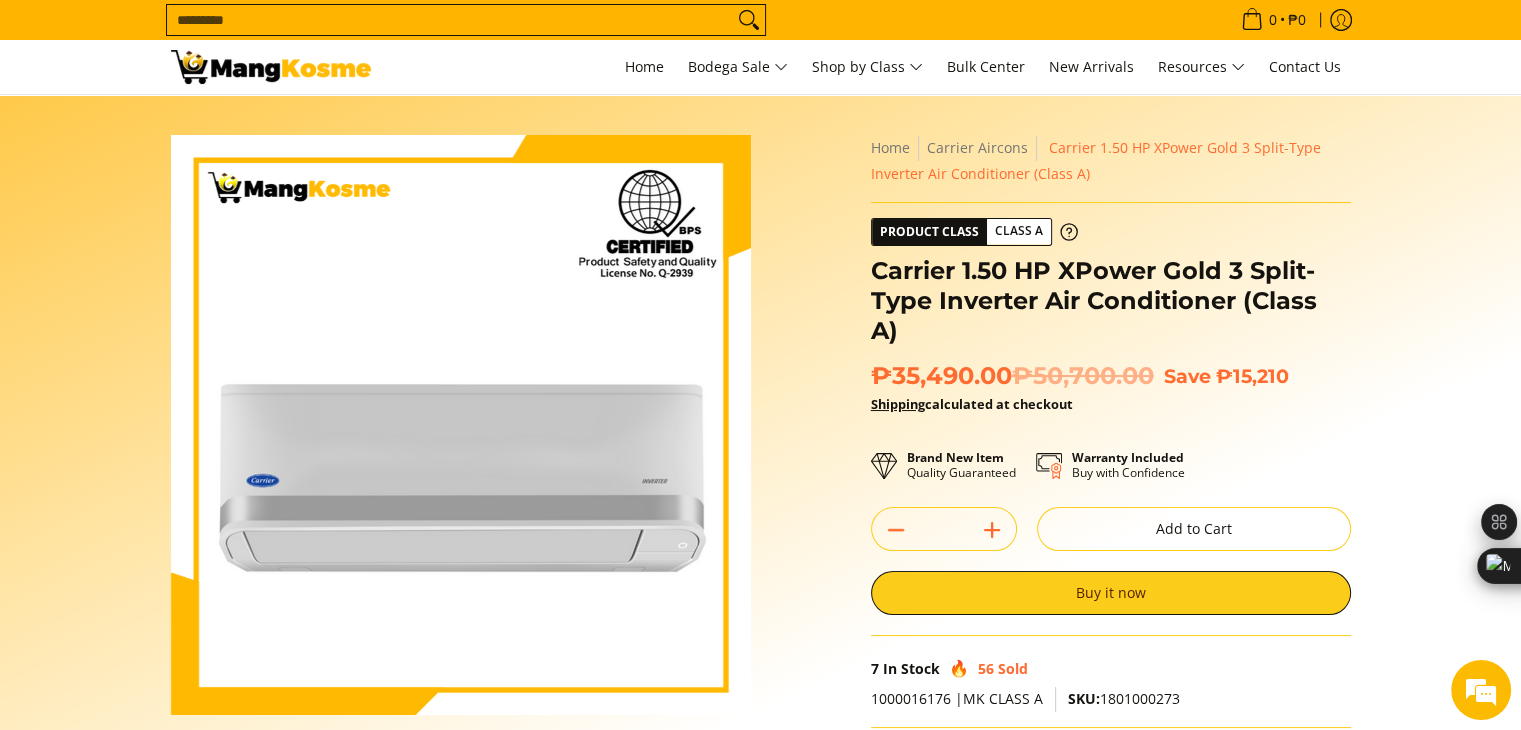 click on "Brand New Item Quality Guaranteed
Warranty Included Buy with Confidence" at bounding box center (1111, 466) 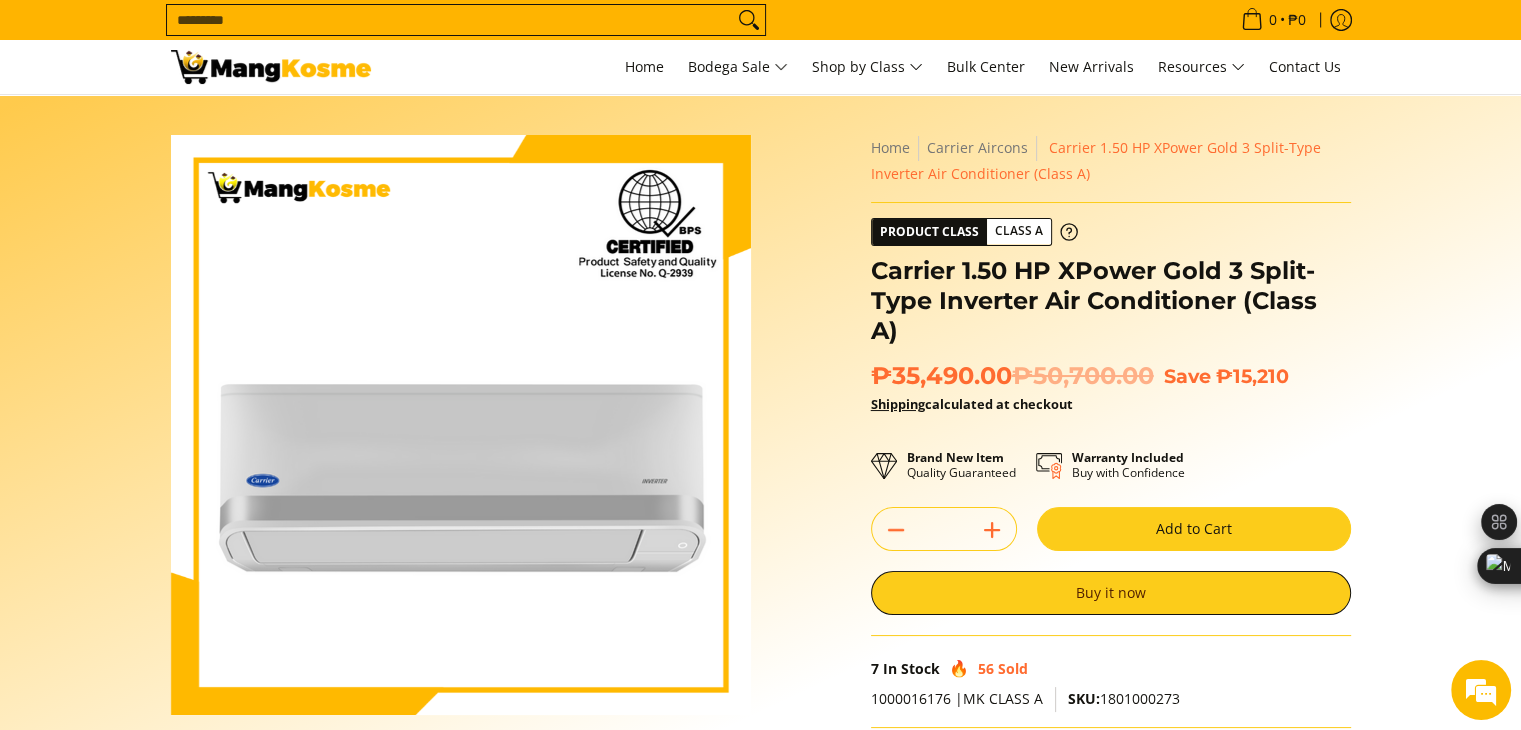 click on "Add to Cart" at bounding box center [1194, 529] 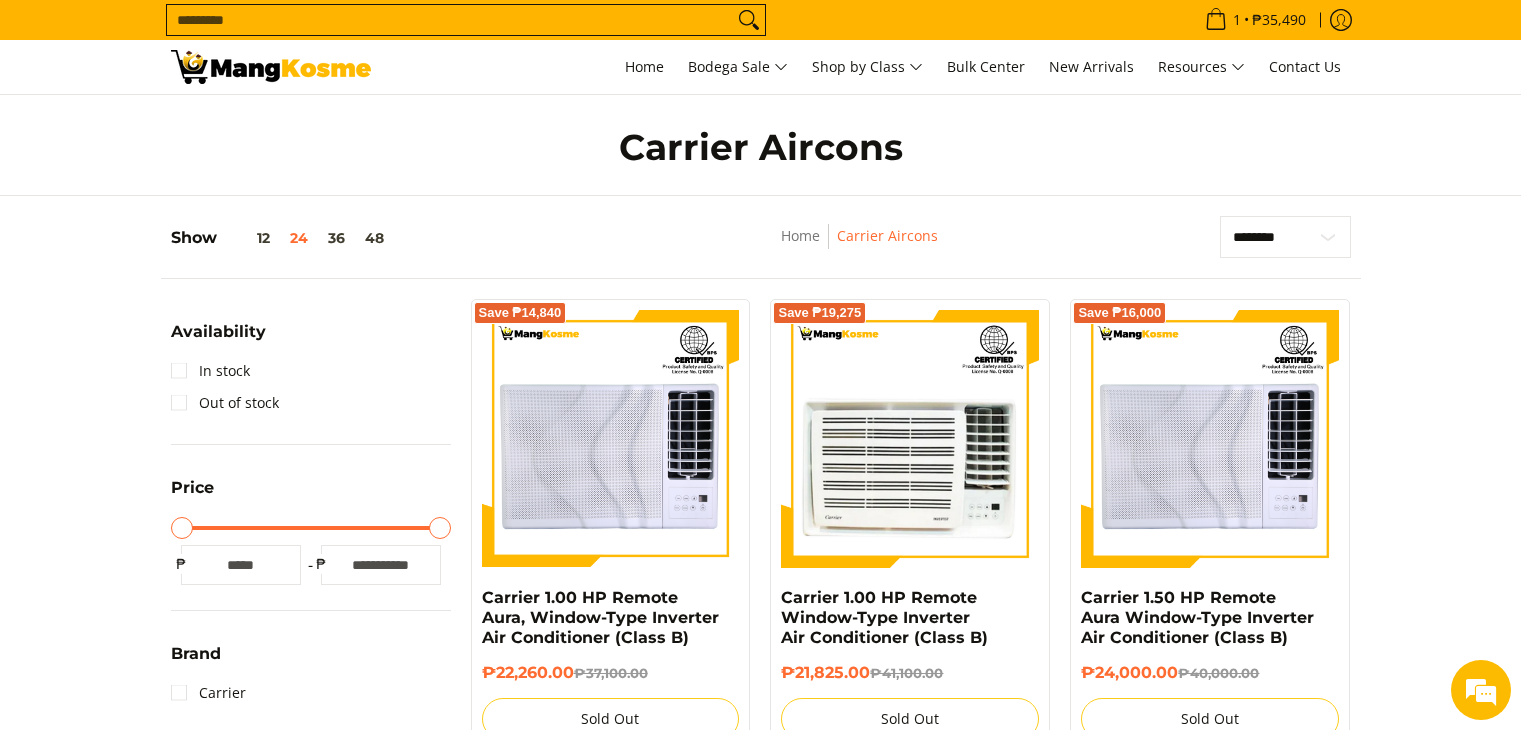 scroll, scrollTop: 0, scrollLeft: 0, axis: both 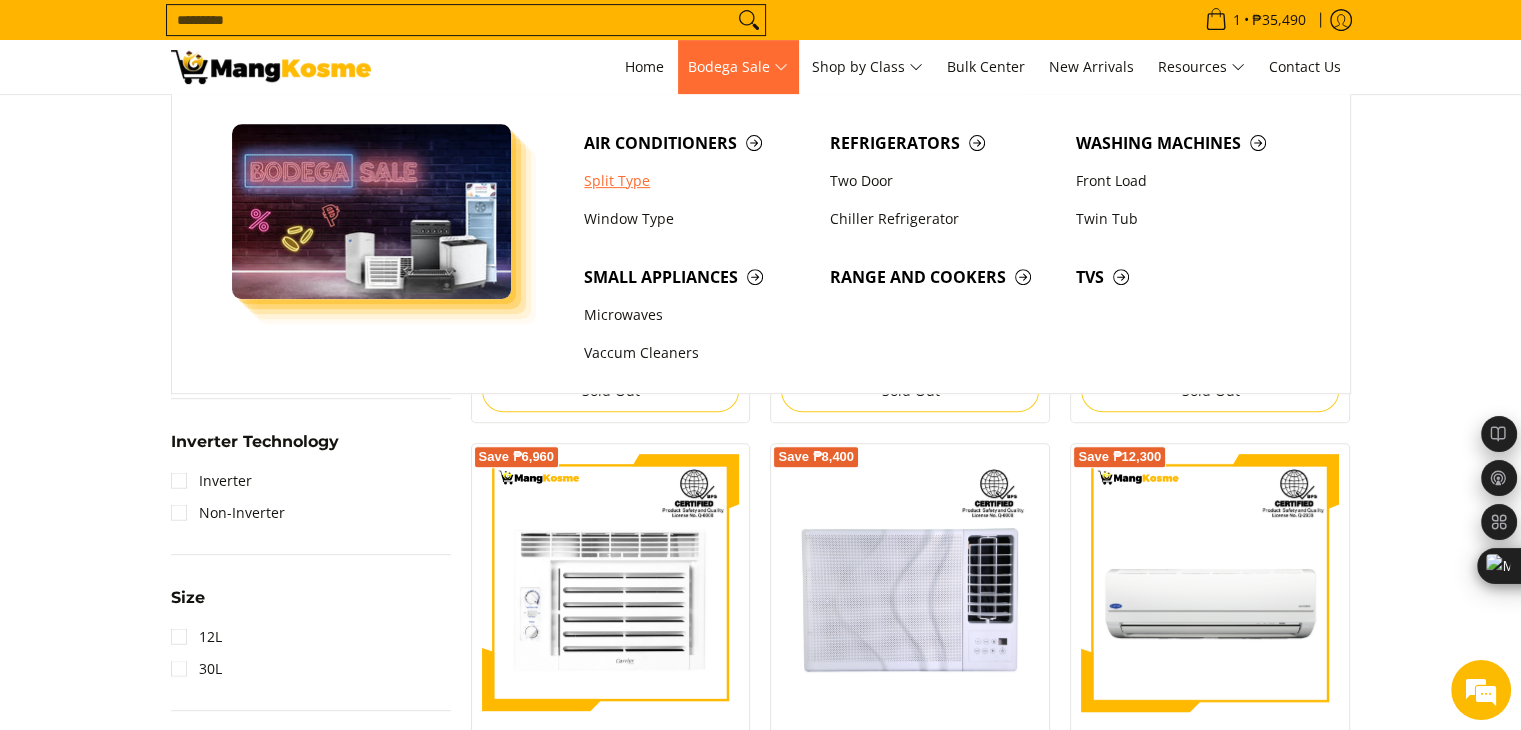 click on "Split Type" at bounding box center (697, 181) 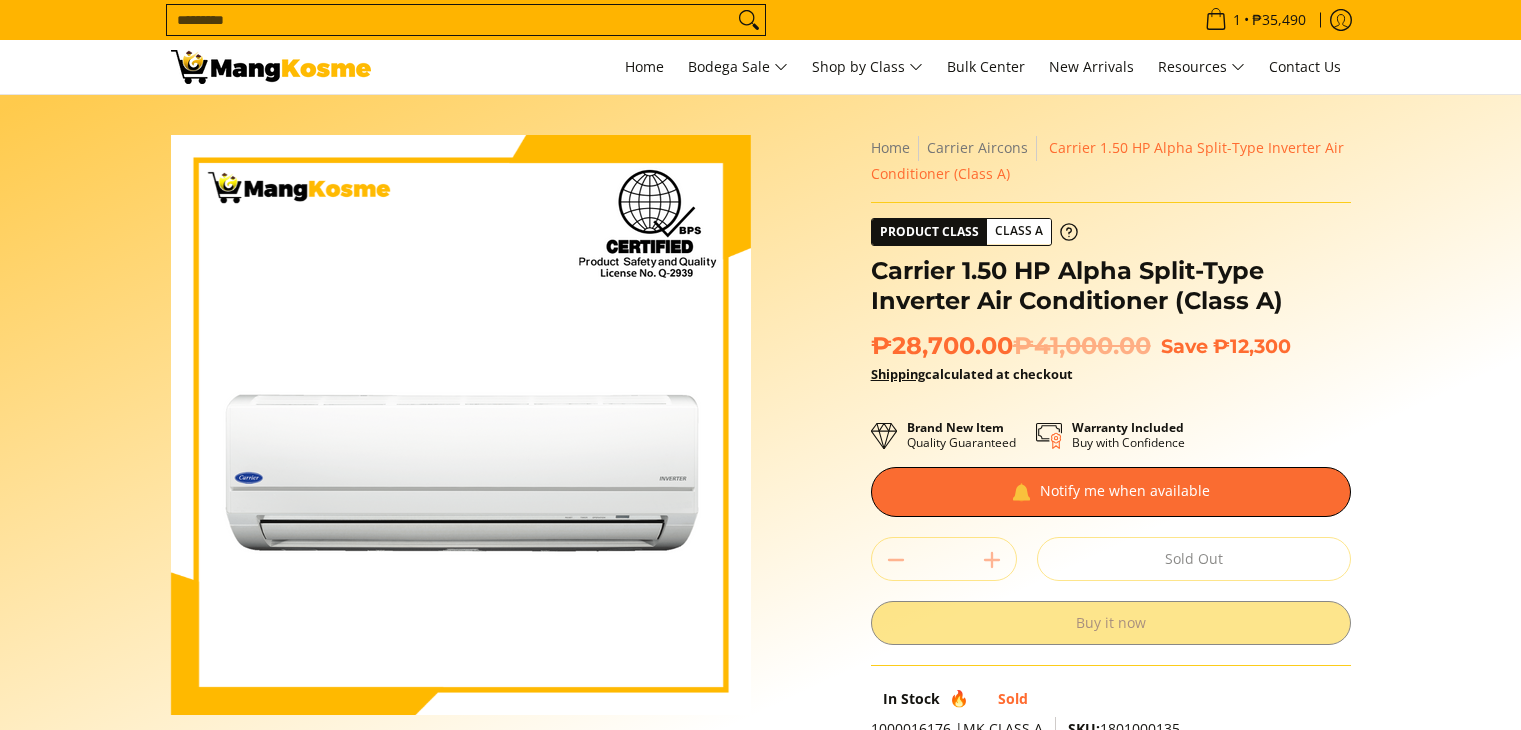 scroll, scrollTop: 0, scrollLeft: 0, axis: both 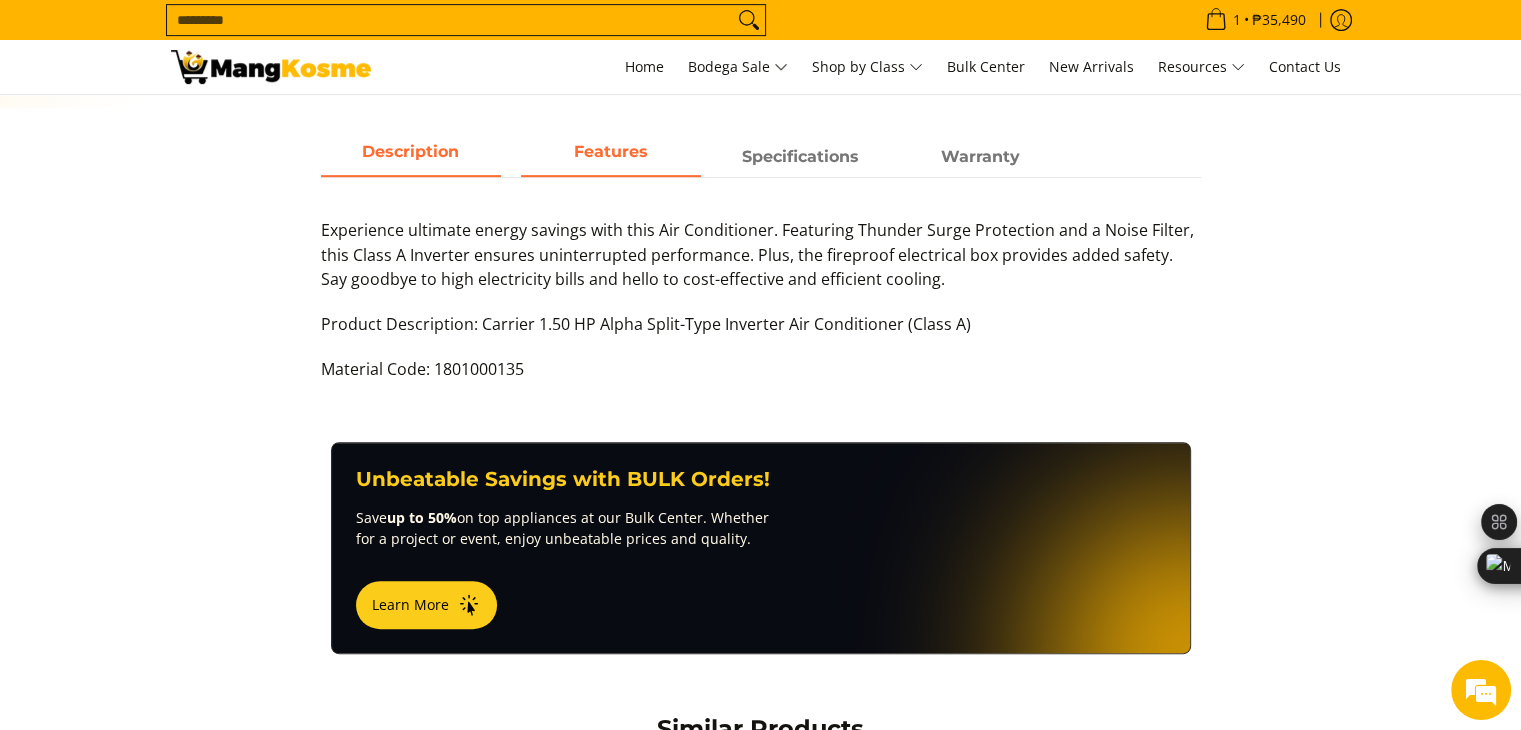click on "Features" at bounding box center (611, 157) 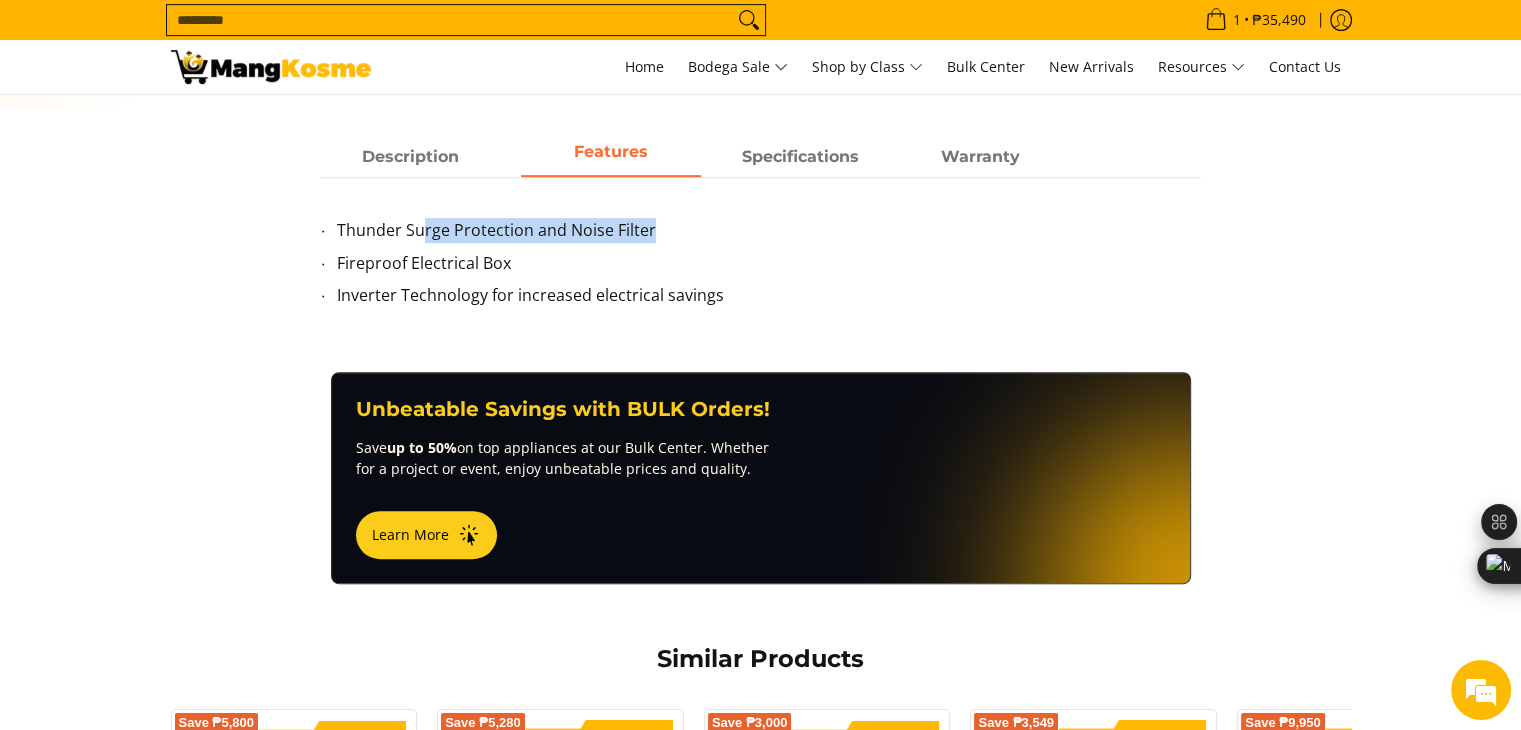drag, startPoint x: 420, startPoint y: 233, endPoint x: 656, endPoint y: 231, distance: 236.00847 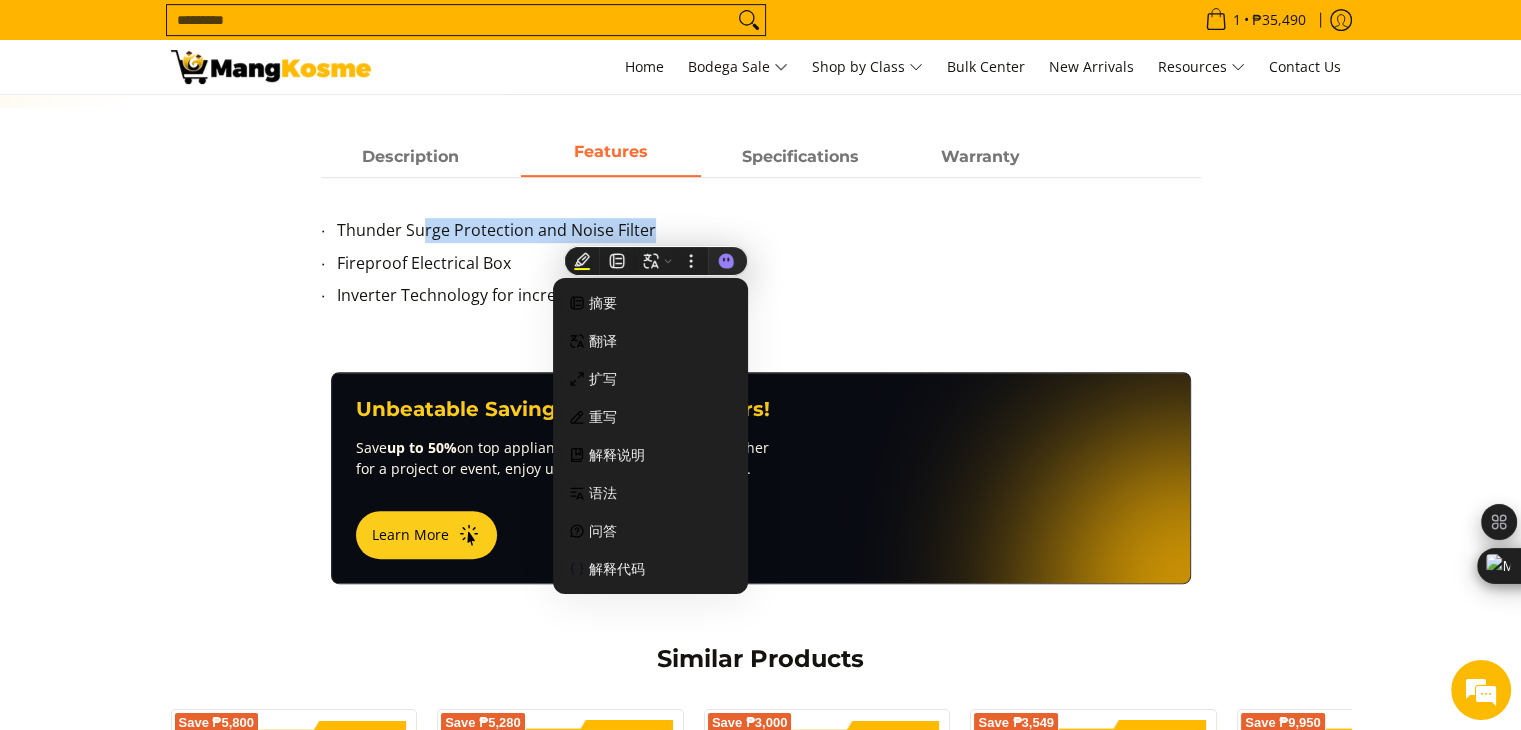 scroll, scrollTop: 0, scrollLeft: 0, axis: both 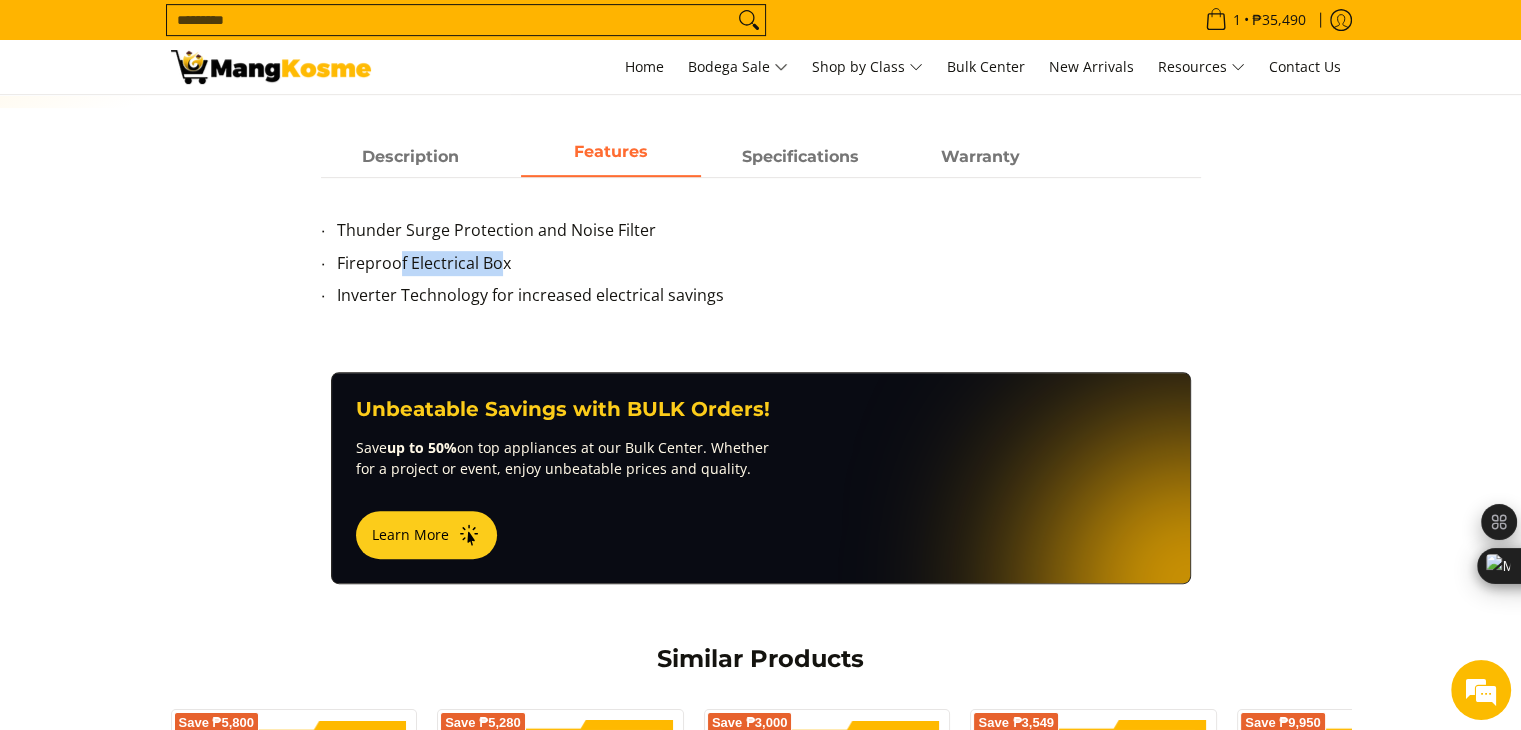 drag, startPoint x: 397, startPoint y: 265, endPoint x: 503, endPoint y: 258, distance: 106.23088 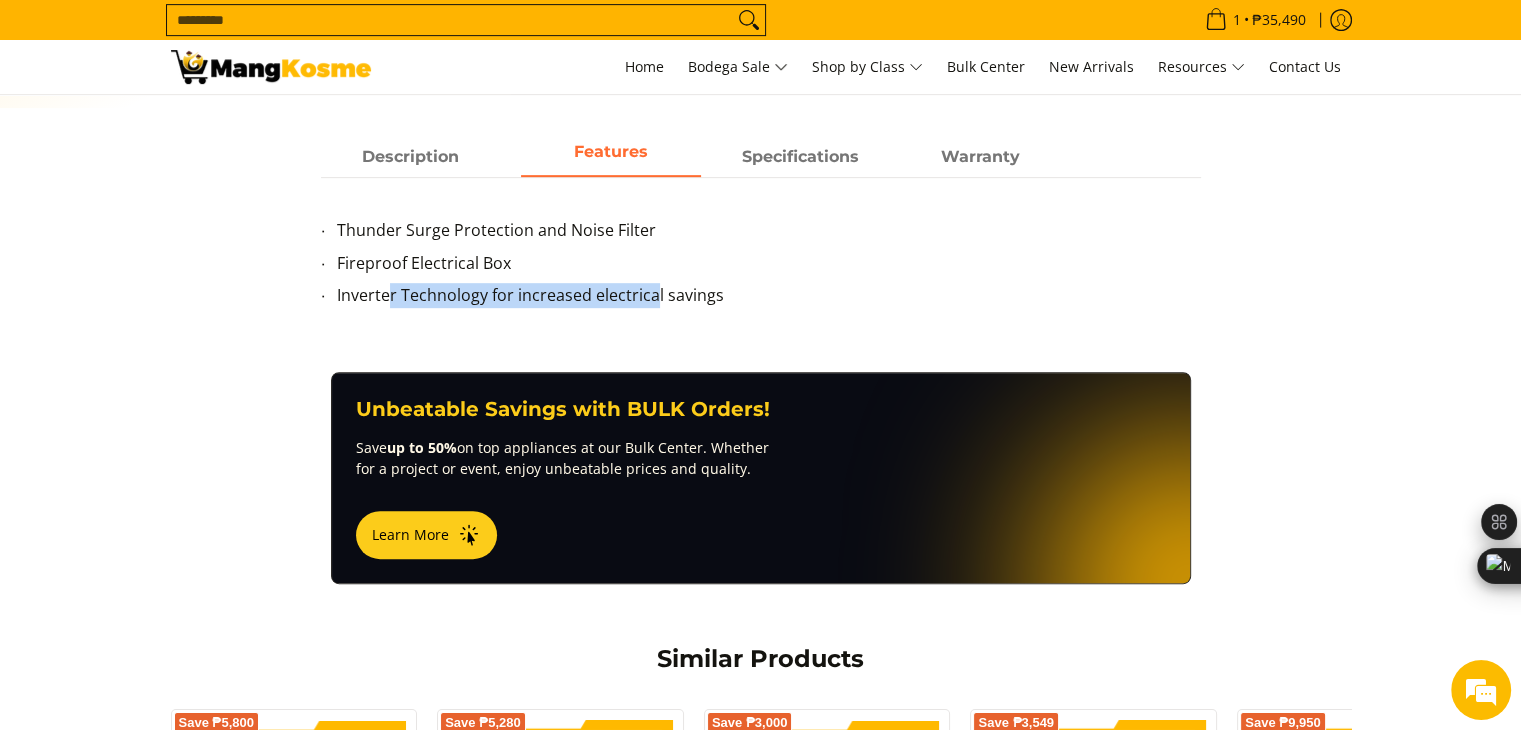 drag, startPoint x: 386, startPoint y: 295, endPoint x: 651, endPoint y: 297, distance: 265.00754 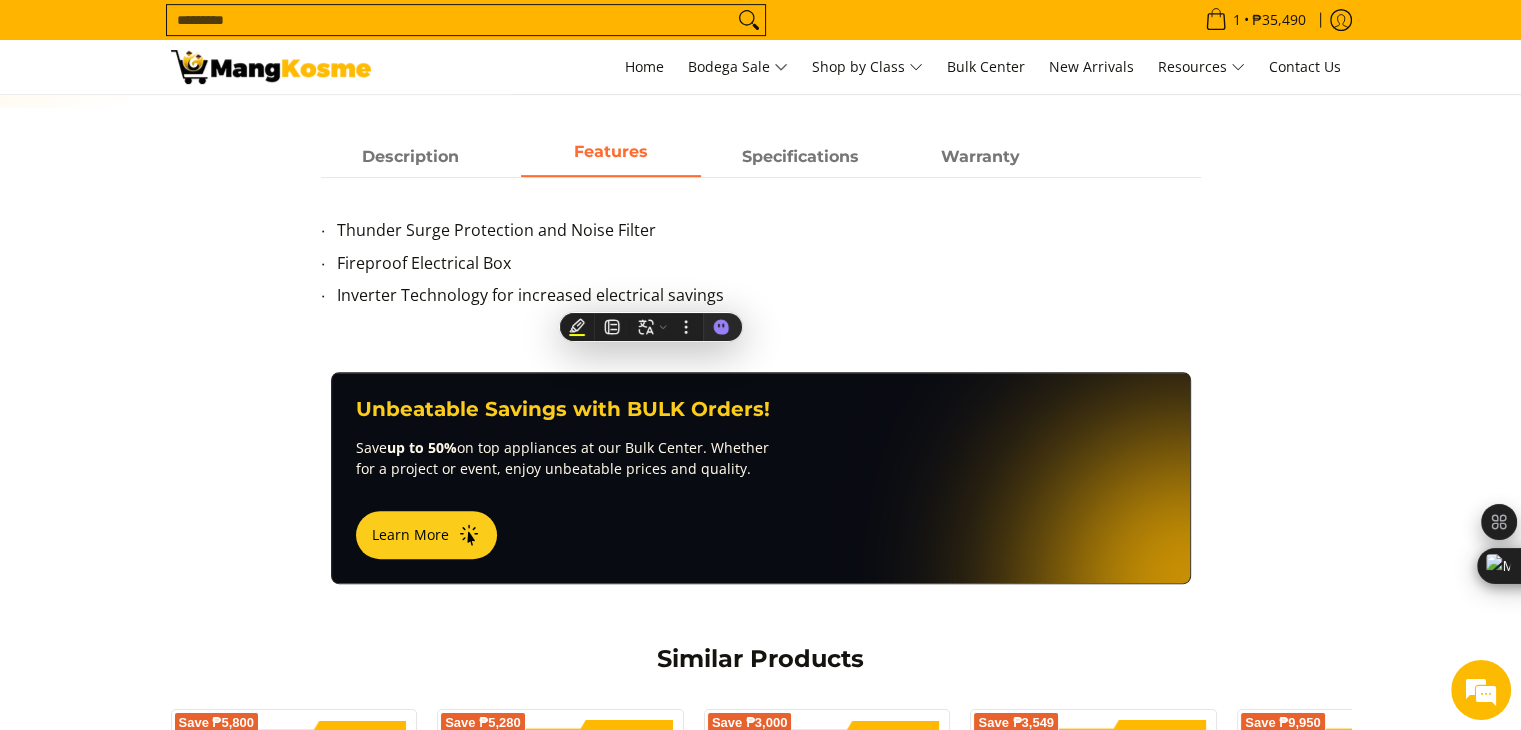 drag, startPoint x: 666, startPoint y: 297, endPoint x: 784, endPoint y: 225, distance: 138.23169 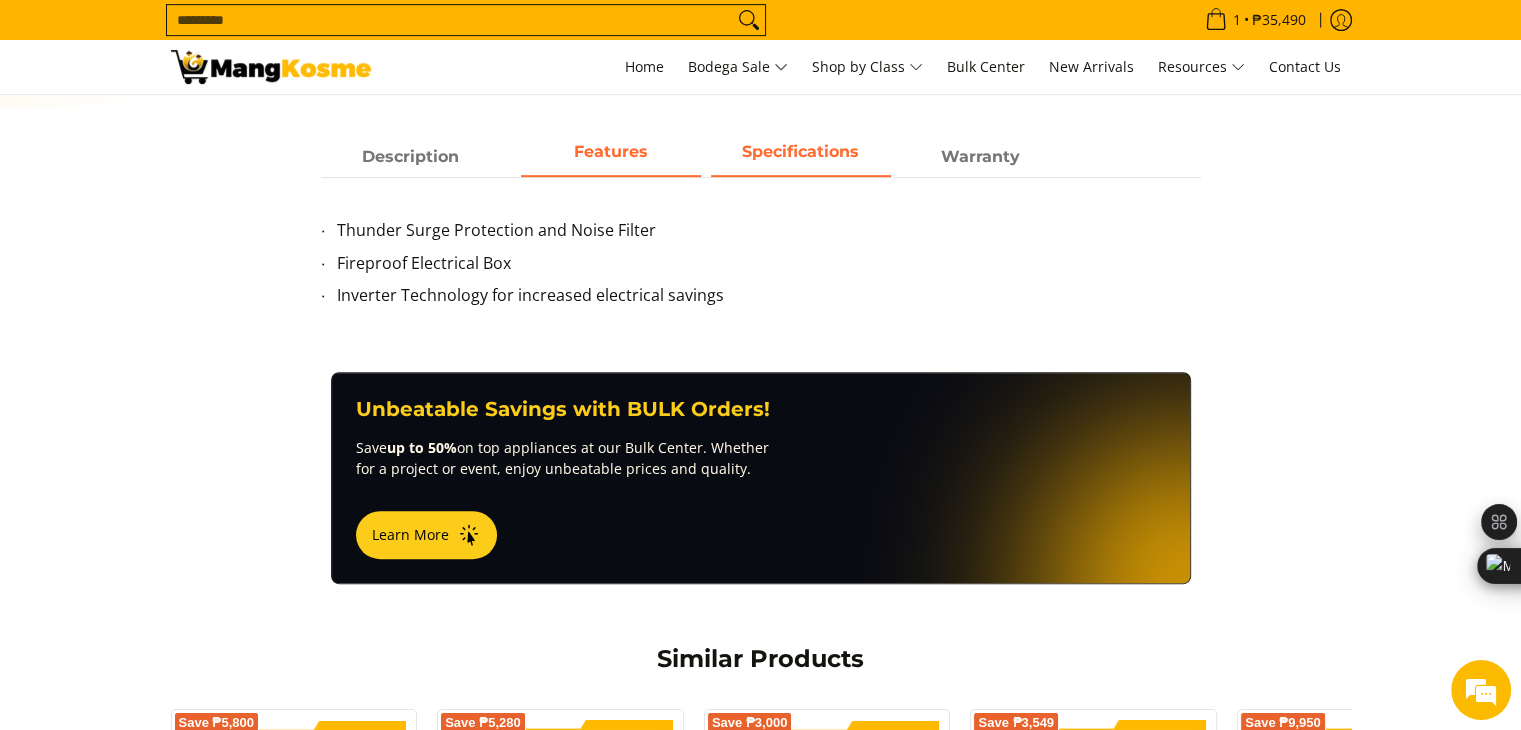 click on "Specifications" at bounding box center (801, 157) 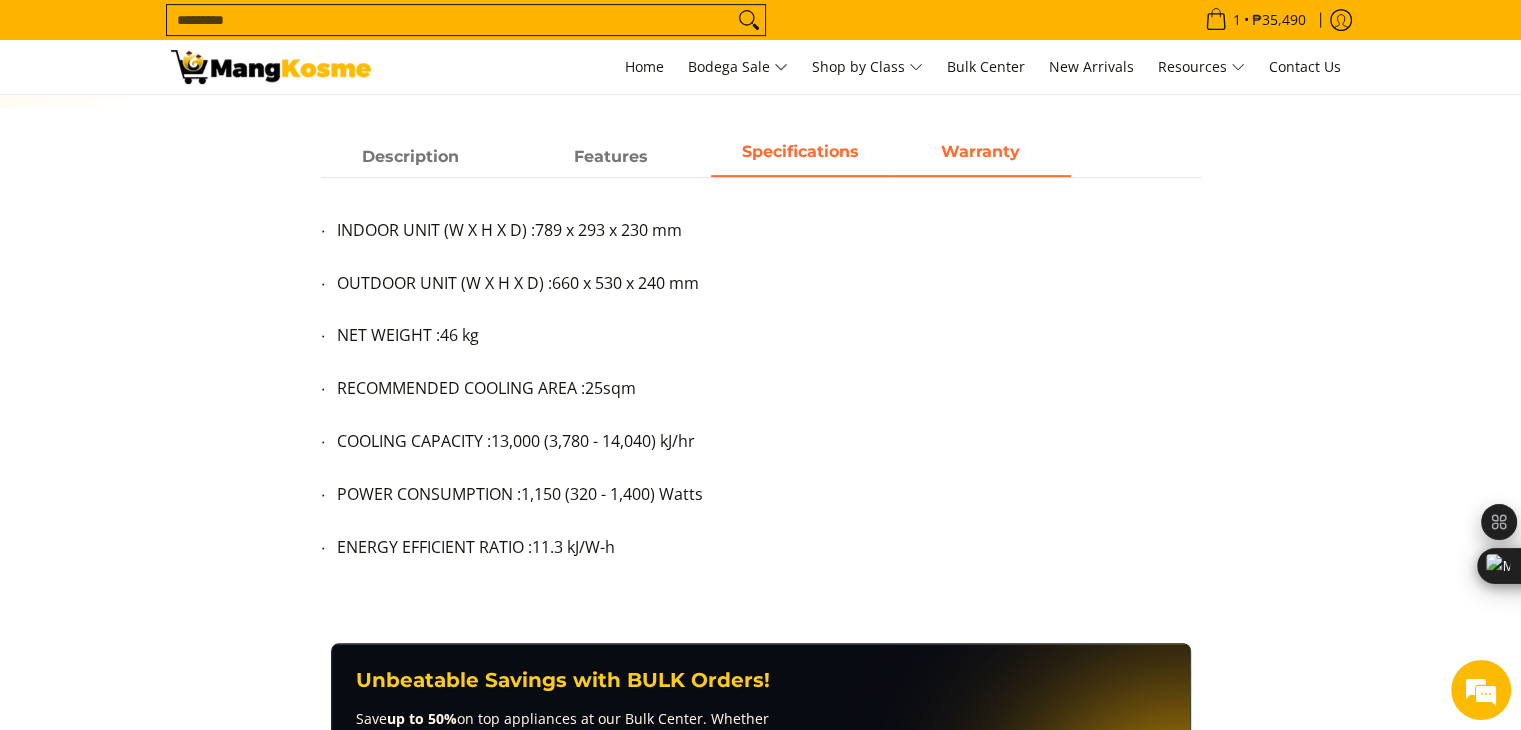 click on "Warranty" at bounding box center (980, 151) 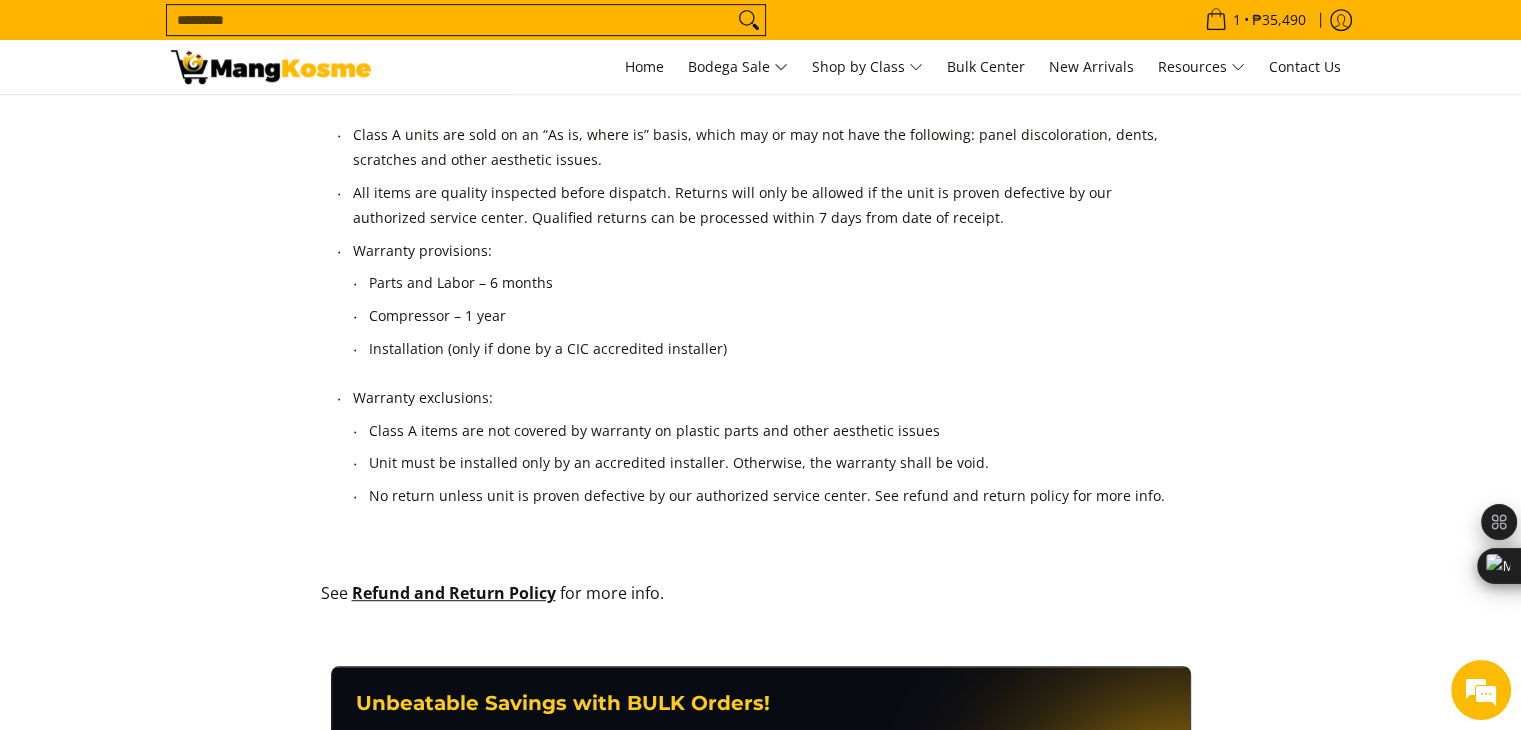 scroll, scrollTop: 1100, scrollLeft: 0, axis: vertical 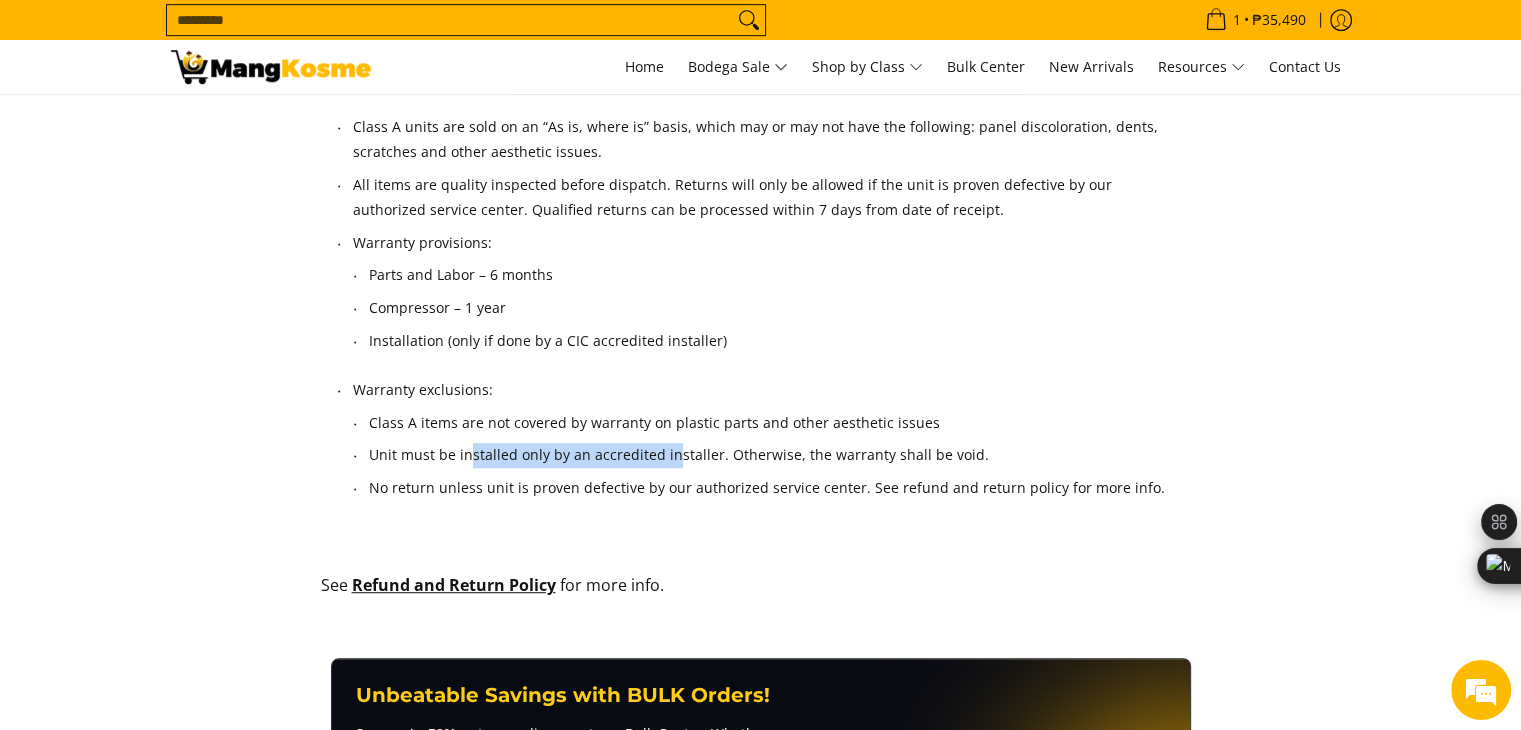drag, startPoint x: 471, startPoint y: 457, endPoint x: 714, endPoint y: 450, distance: 243.1008 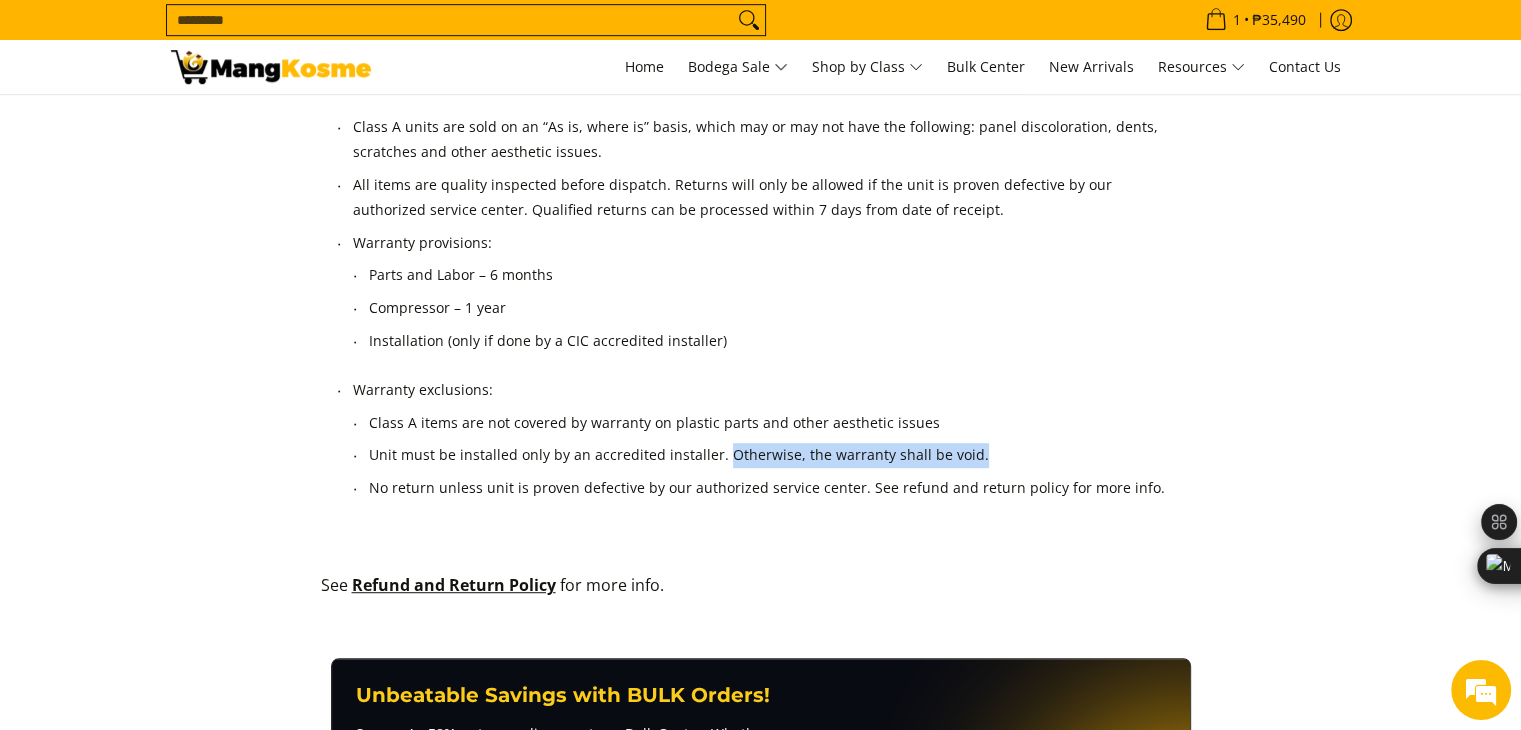 drag, startPoint x: 715, startPoint y: 450, endPoint x: 984, endPoint y: 469, distance: 269.67017 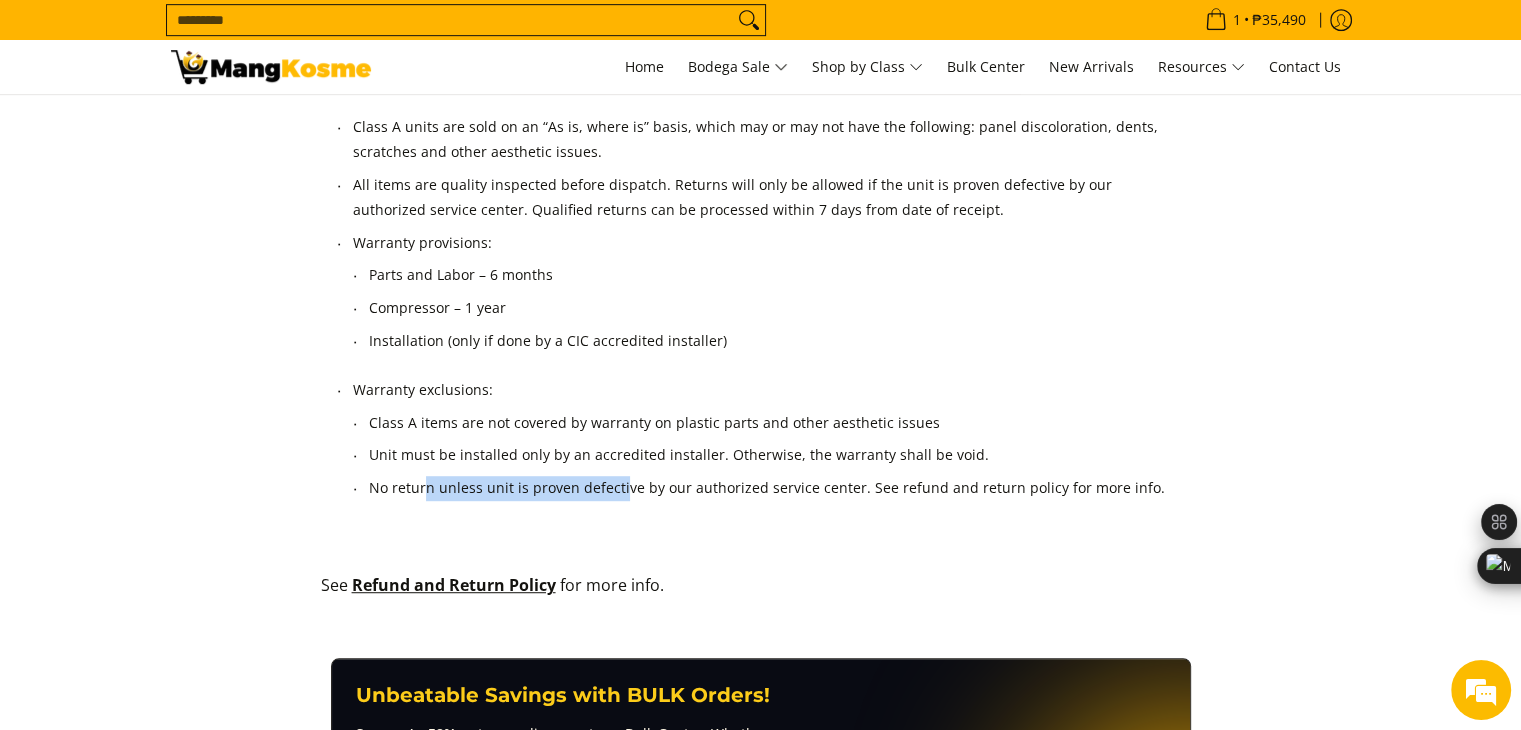 drag, startPoint x: 424, startPoint y: 486, endPoint x: 618, endPoint y: 480, distance: 194.09276 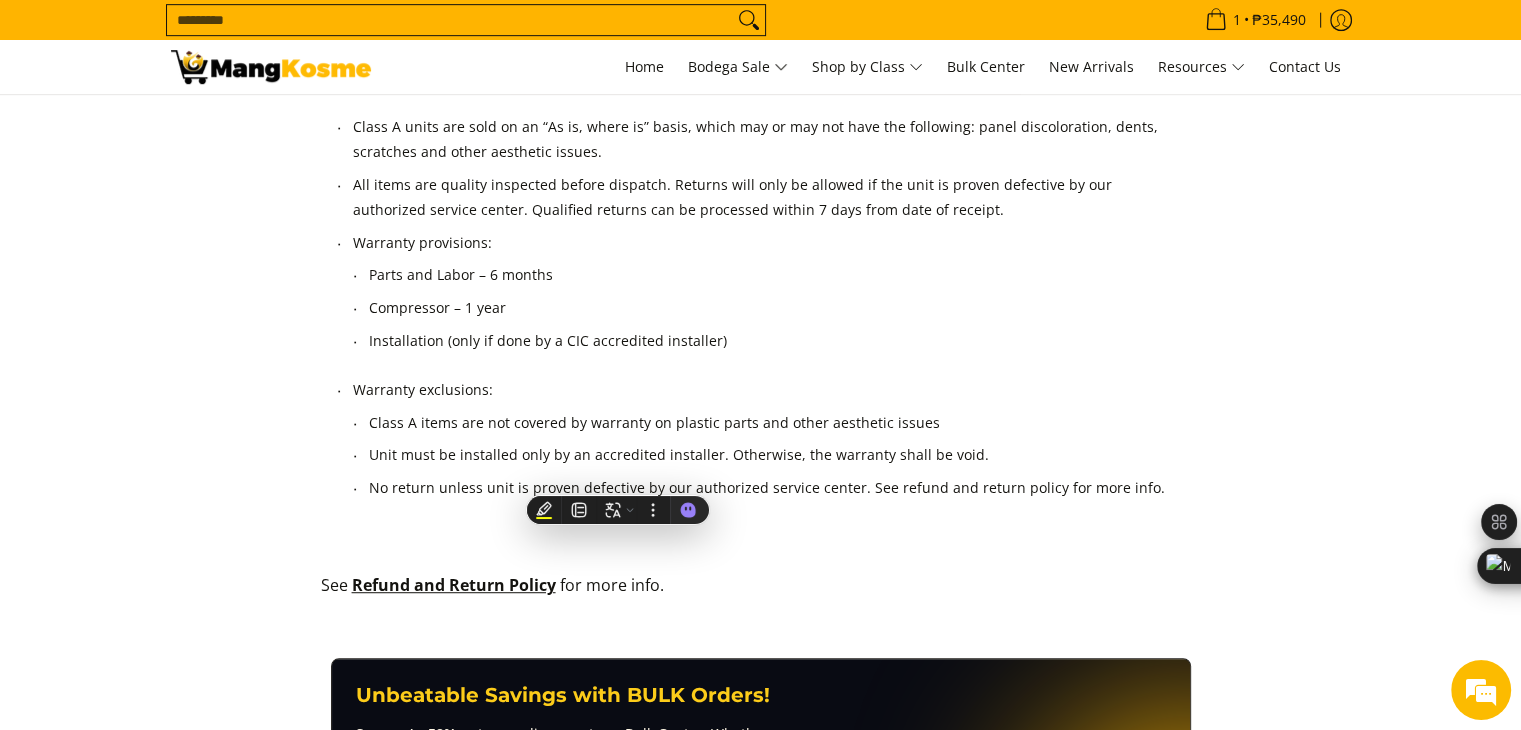 click on "No return unless unit is proven defective by our authorized service center. See refund and return policy for more info." at bounding box center (769, 492) 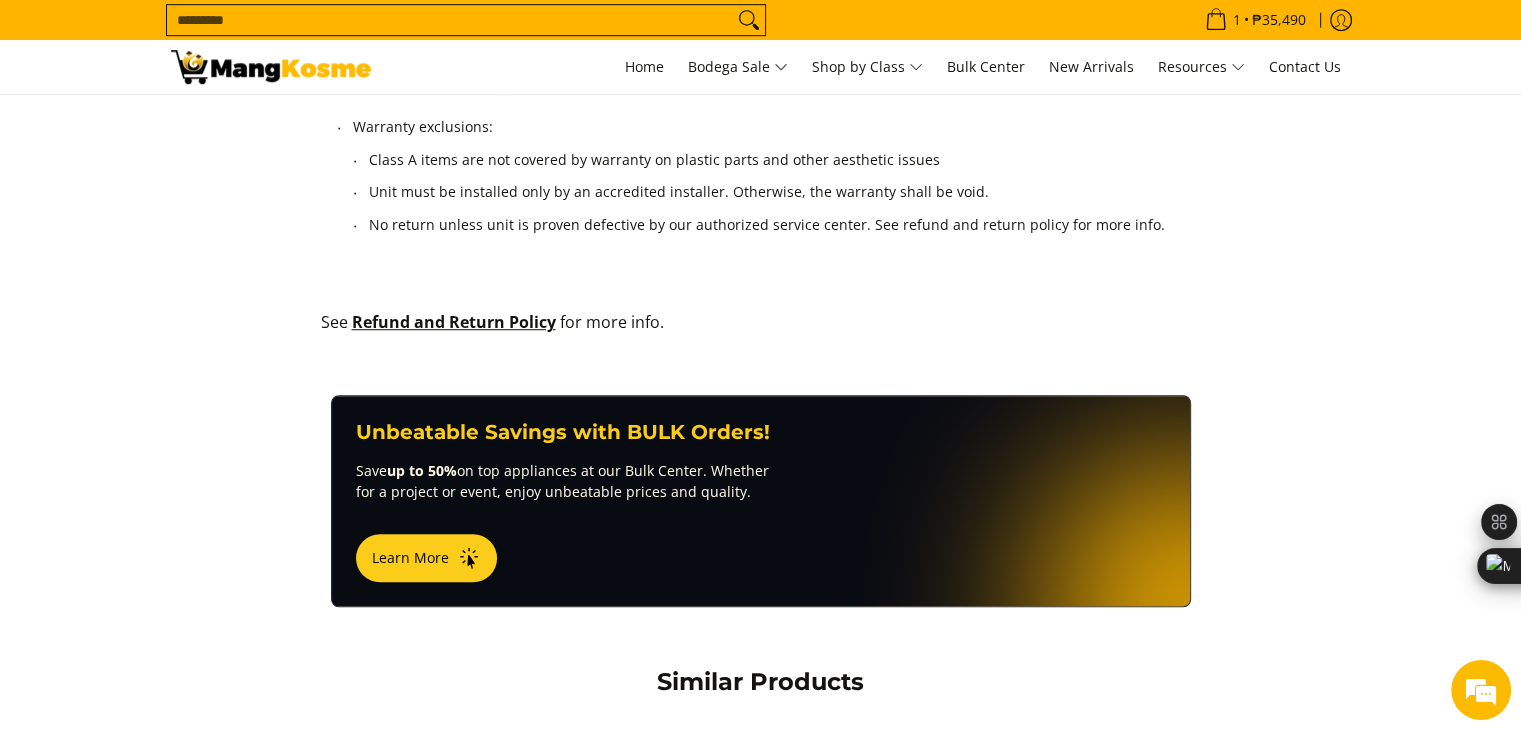 scroll, scrollTop: 1400, scrollLeft: 0, axis: vertical 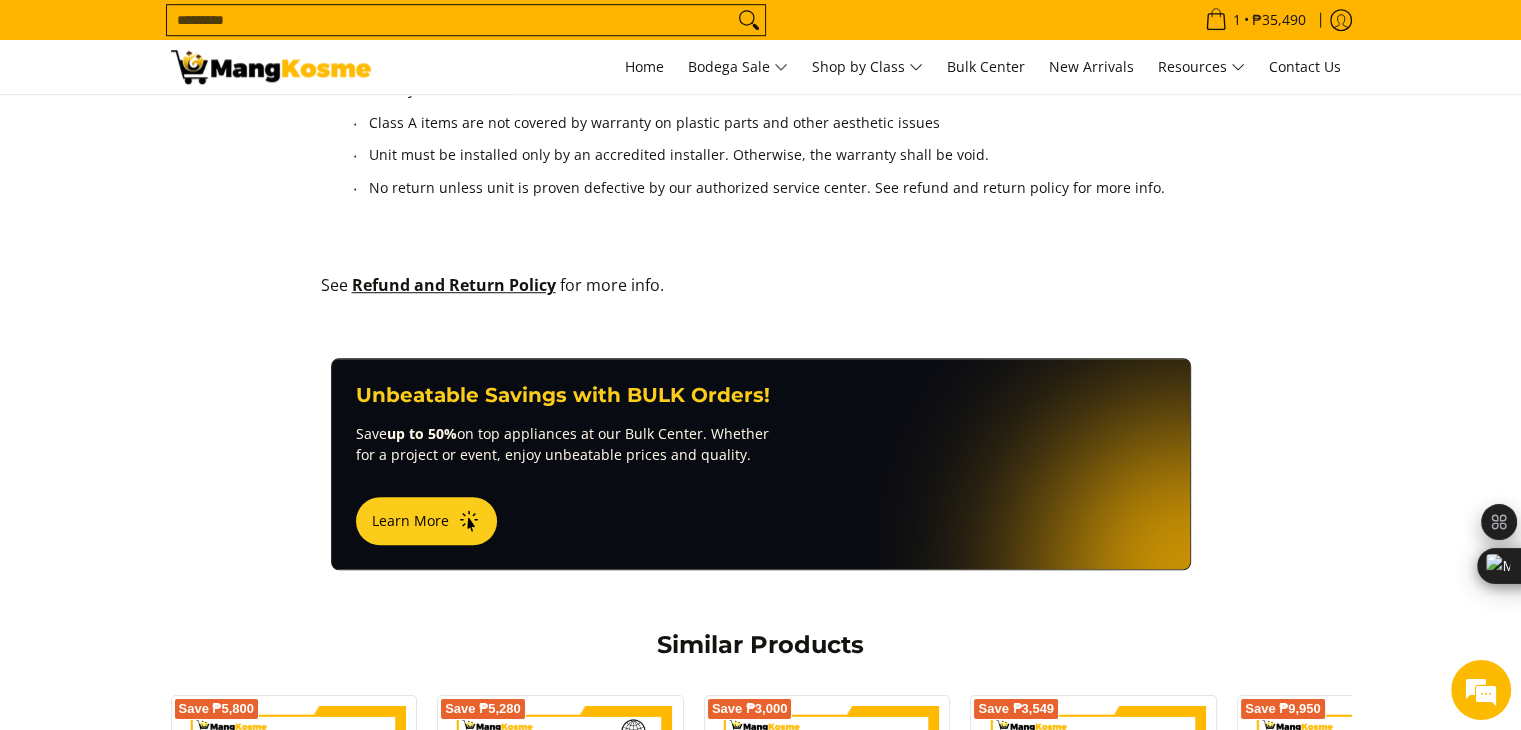 click at bounding box center (761, 265) 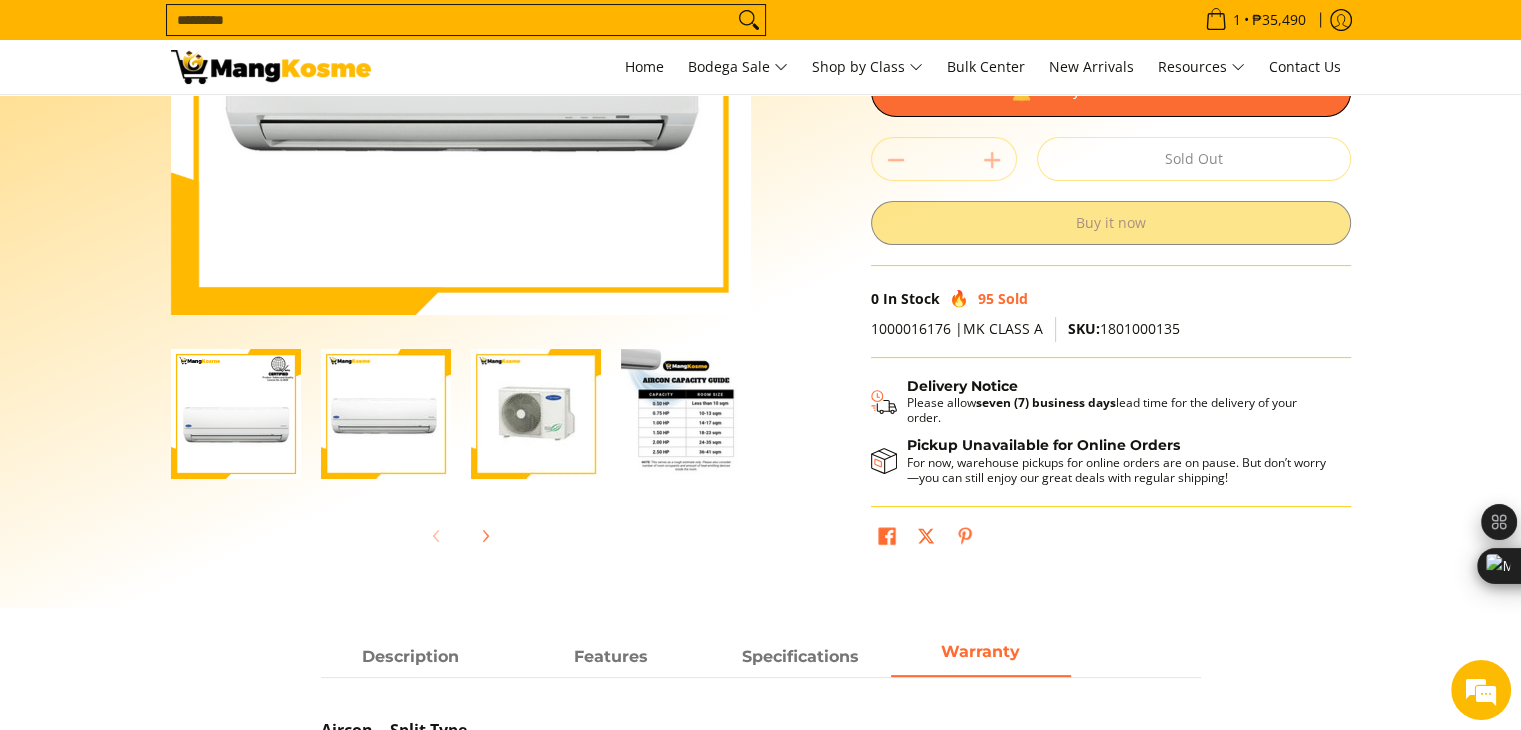 scroll, scrollTop: 0, scrollLeft: 0, axis: both 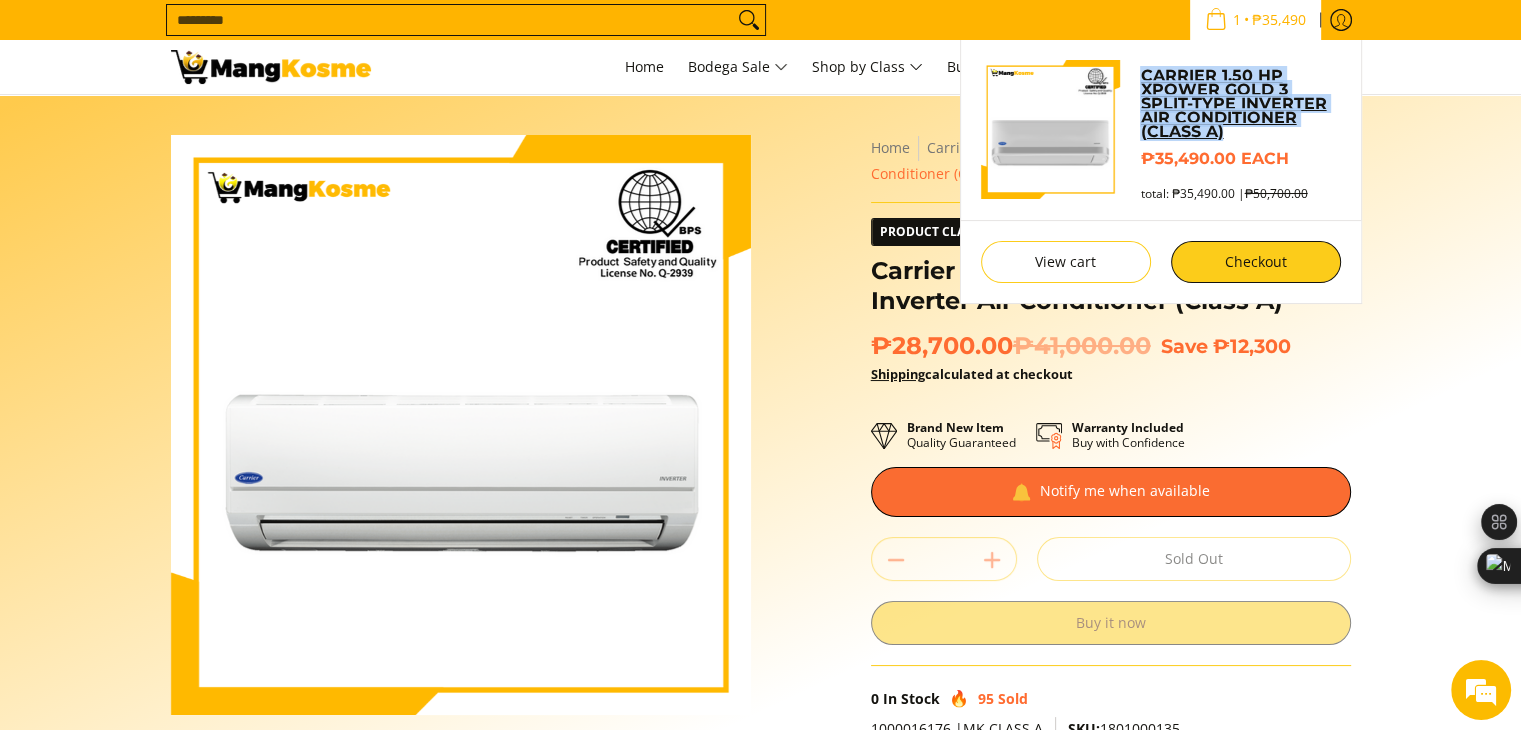 drag, startPoint x: 1136, startPoint y: 69, endPoint x: 1252, endPoint y: 133, distance: 132.48396 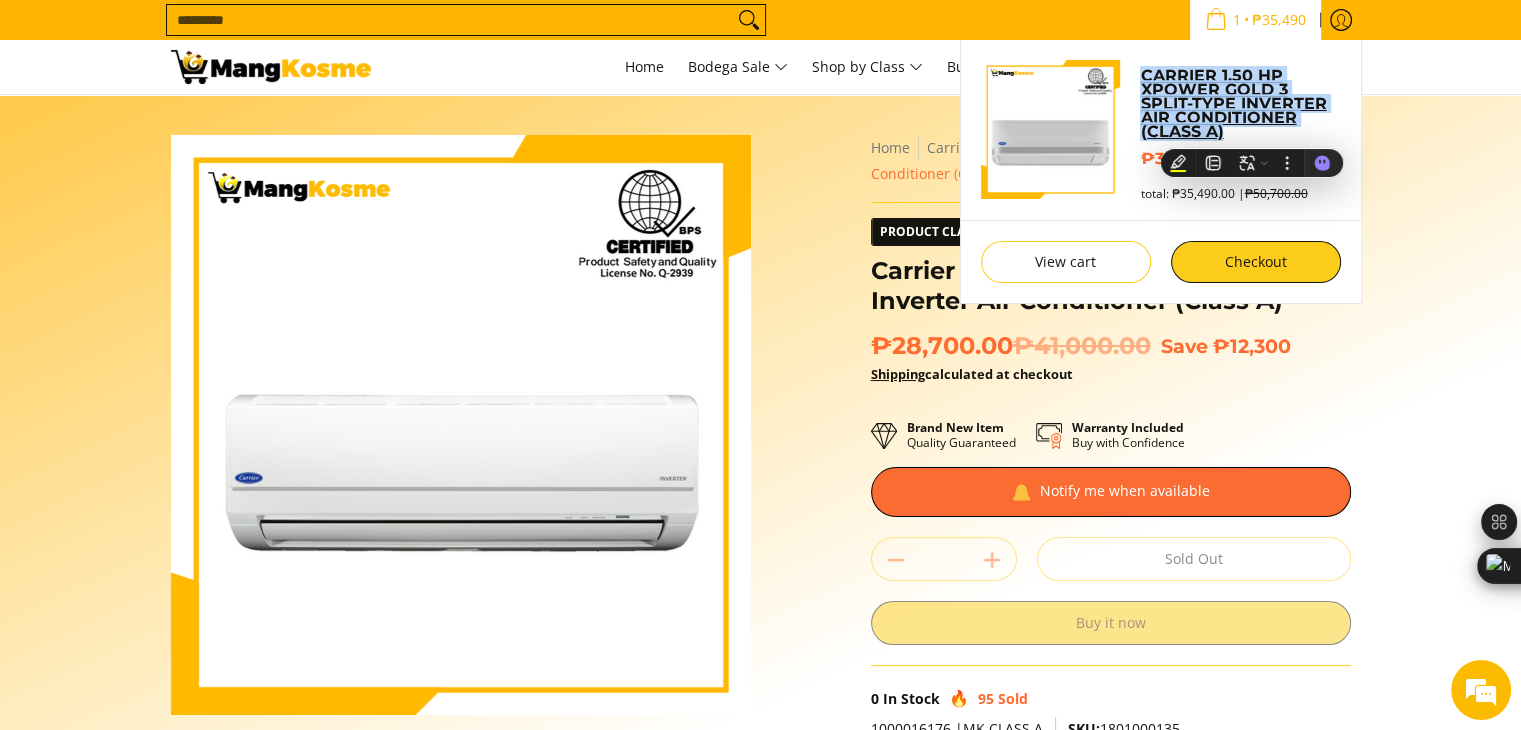 click on "Carrier 1.50 HP XPower Gold 3 Split-Type Inverter Air Conditioner (Class A)" at bounding box center (1240, 104) 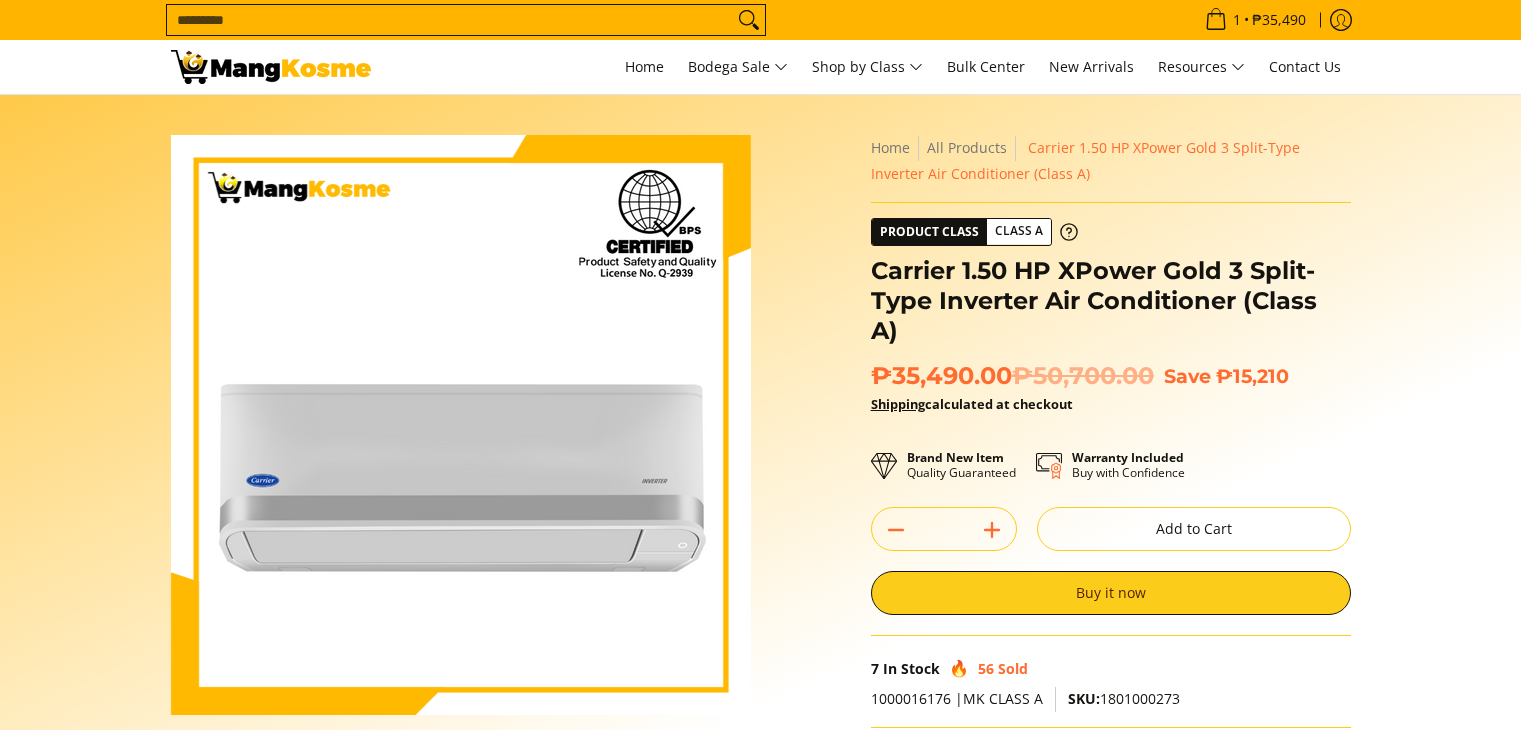 scroll, scrollTop: 0, scrollLeft: 0, axis: both 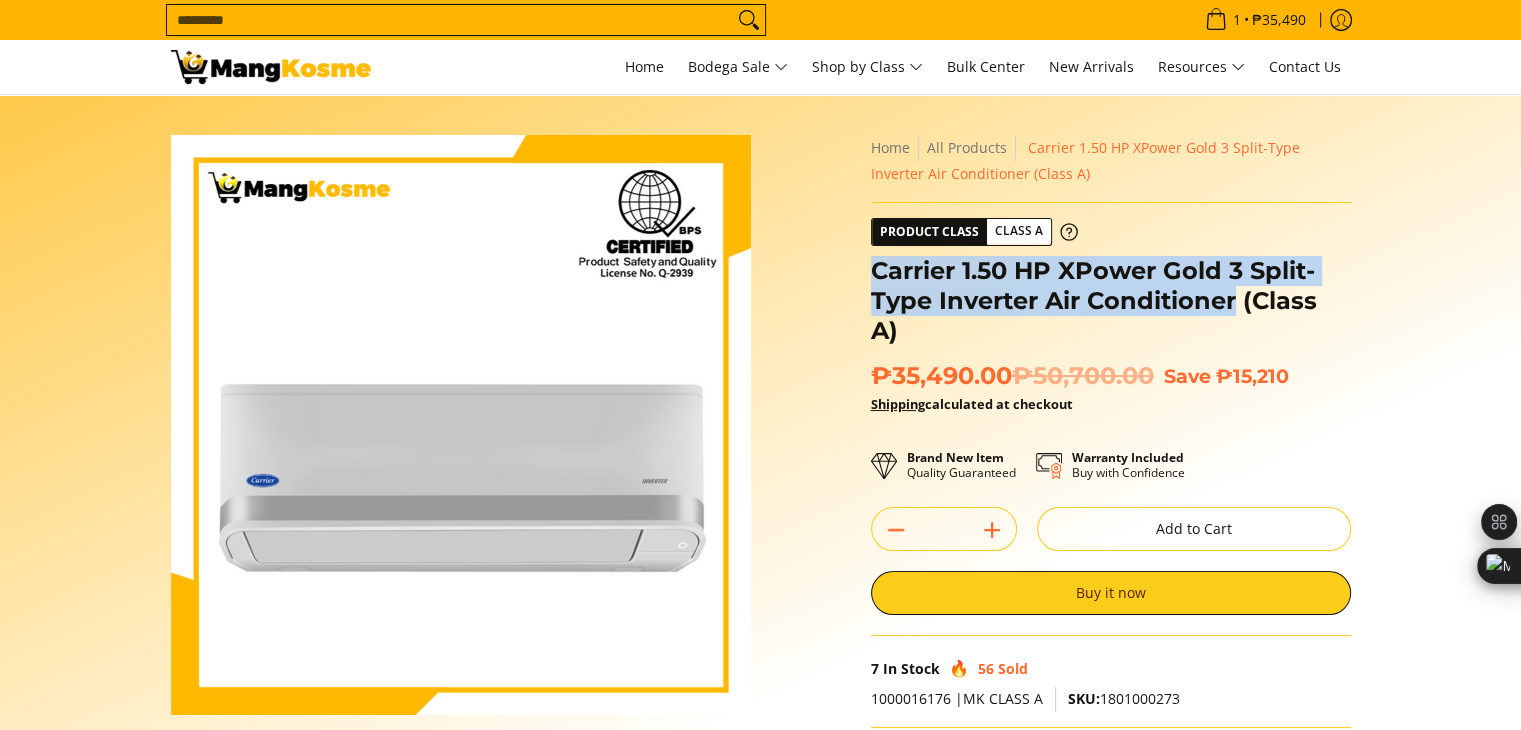 drag, startPoint x: 873, startPoint y: 263, endPoint x: 1239, endPoint y: 297, distance: 367.57584 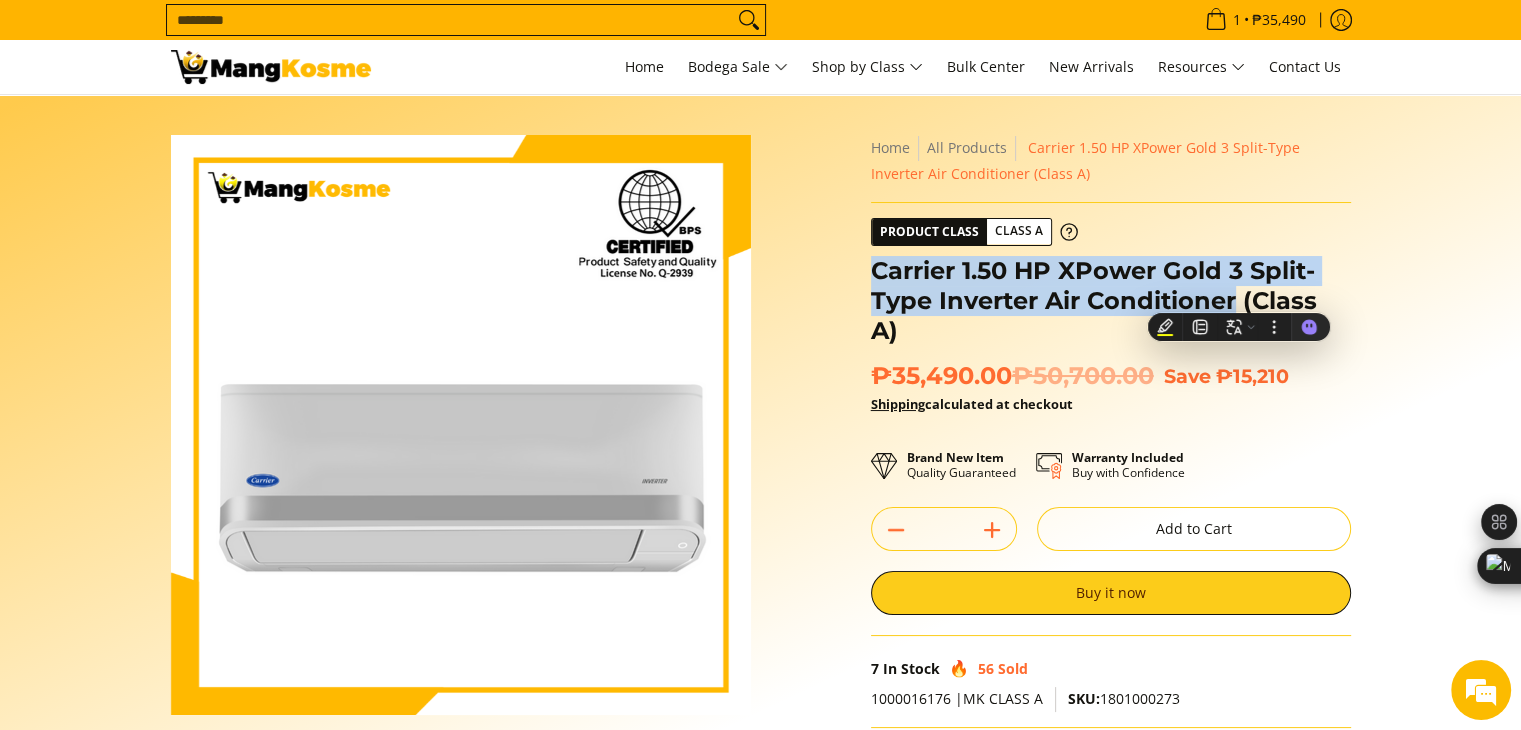 scroll, scrollTop: 0, scrollLeft: 0, axis: both 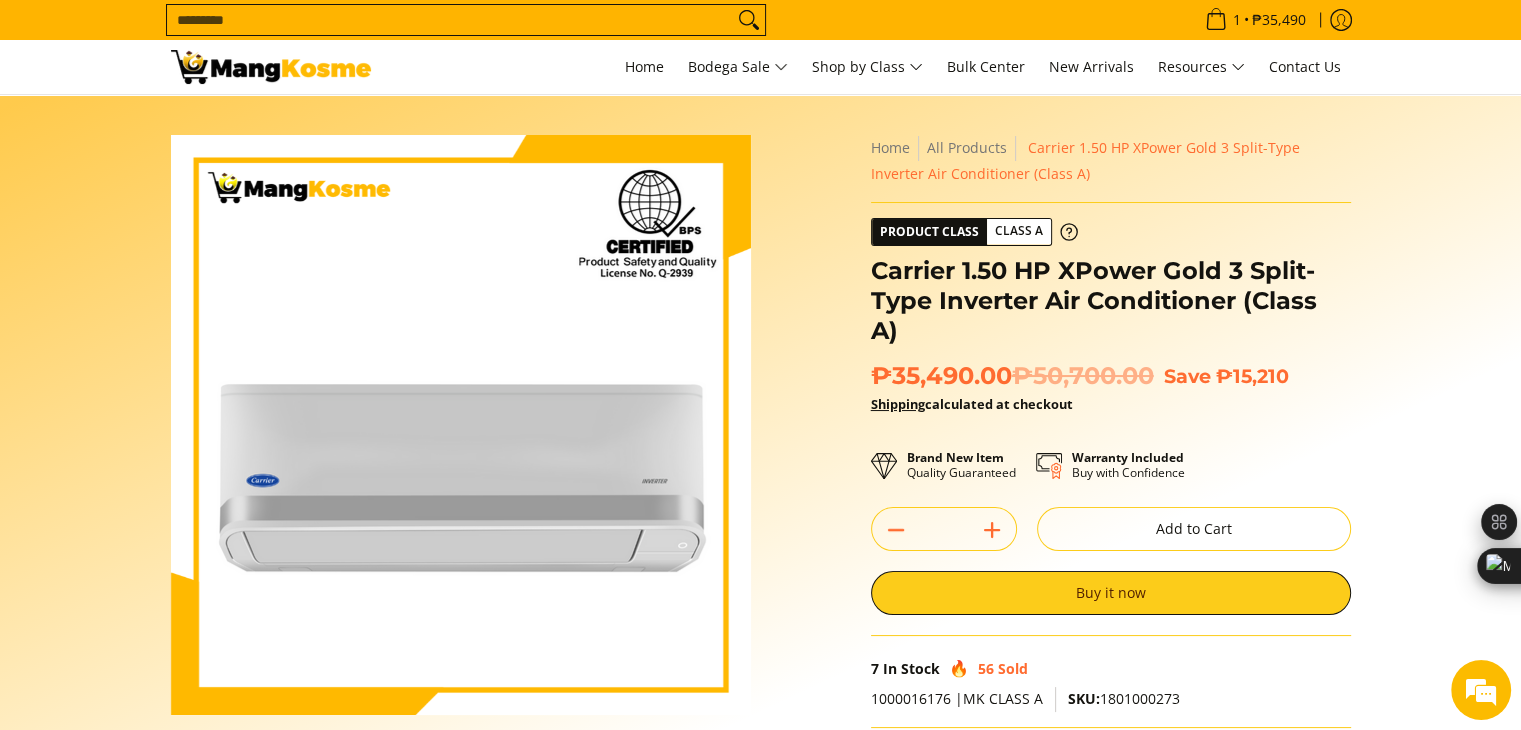 click on "Skip to Main Content
Enable zoom Disable zoom
Enable zoom Disable zoom
Enable zoom Disable zoom
Enable zoom Disable zoom
Enable zoom Disable zoom
Enable zoom Disable zoom
Enable zoom Disable zoom" at bounding box center [760, 551] 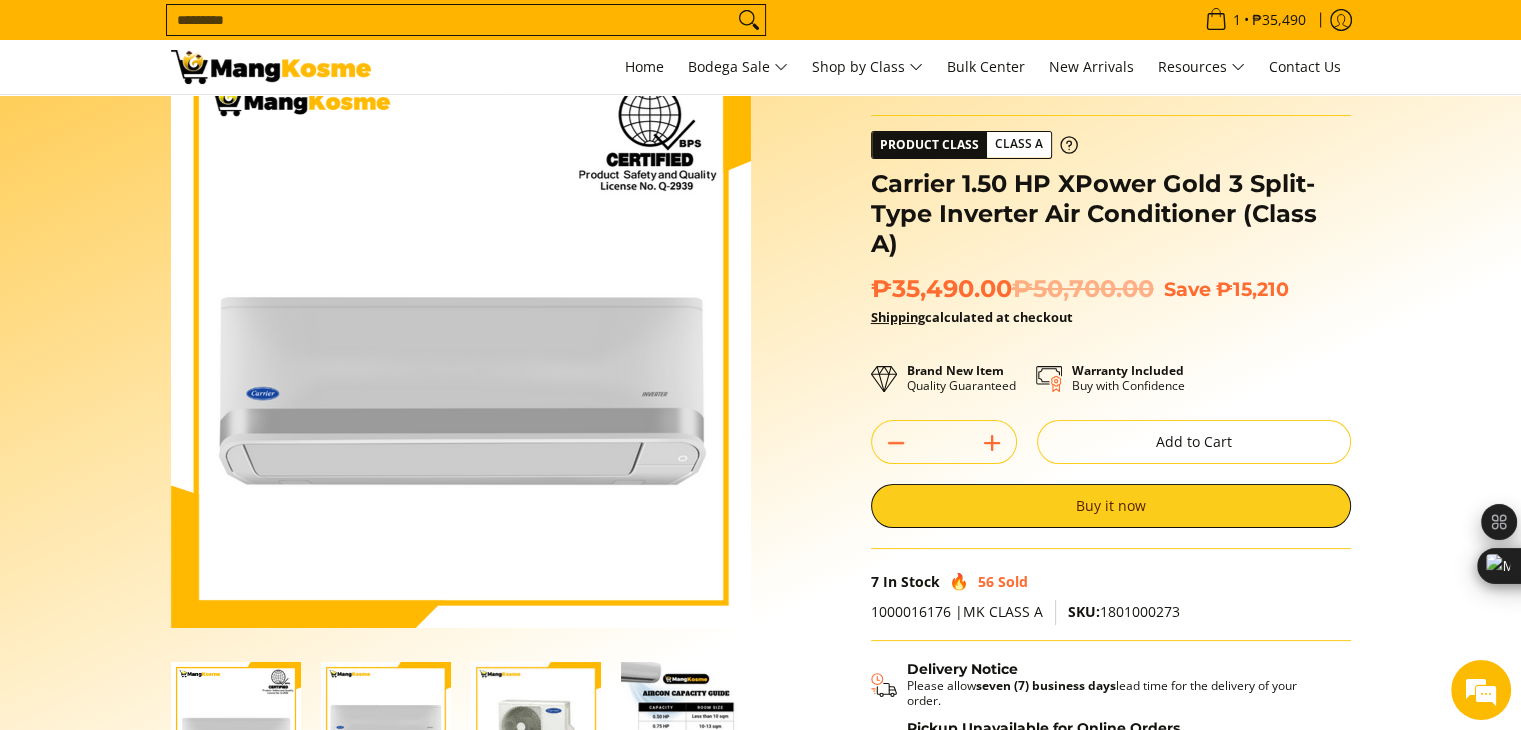 scroll, scrollTop: 300, scrollLeft: 0, axis: vertical 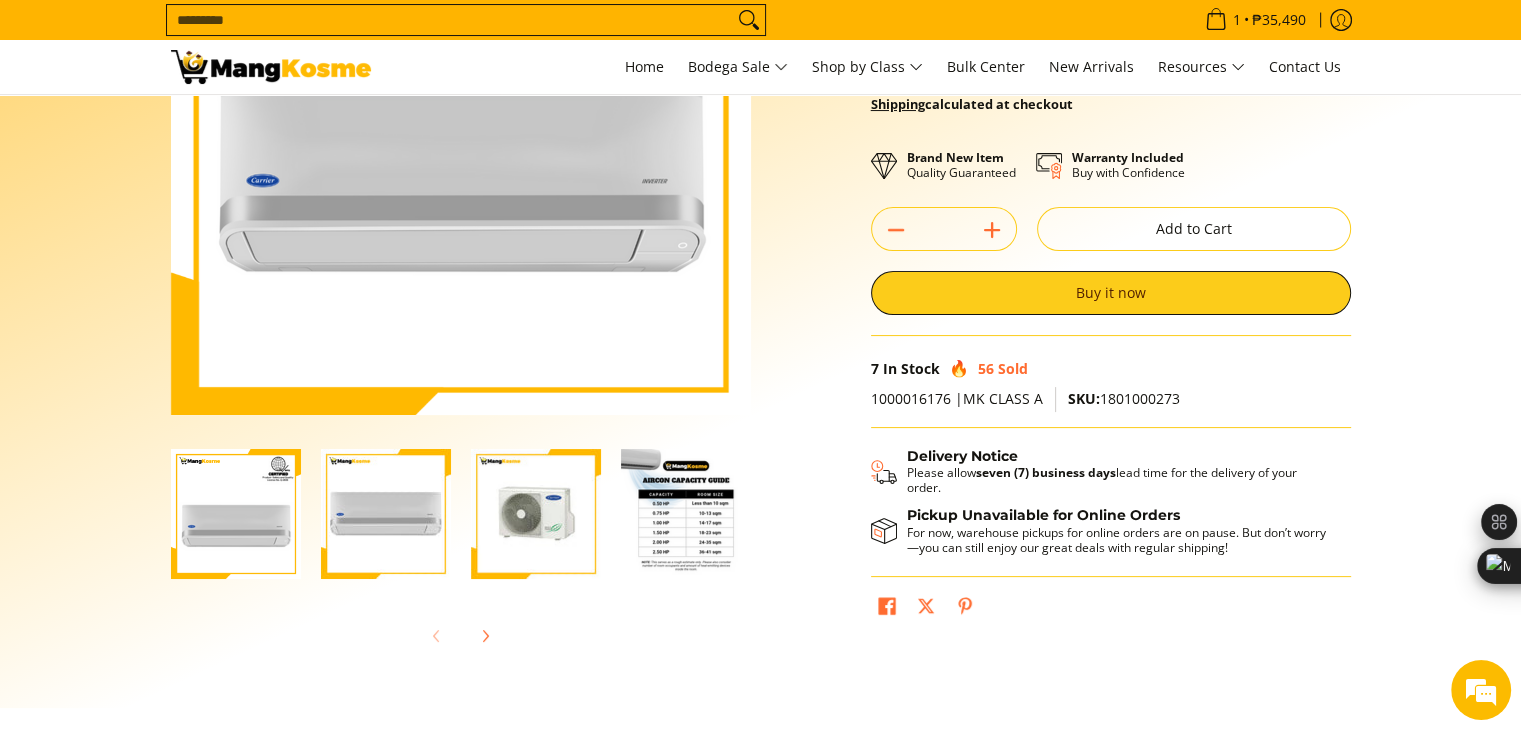 click at bounding box center (686, 514) 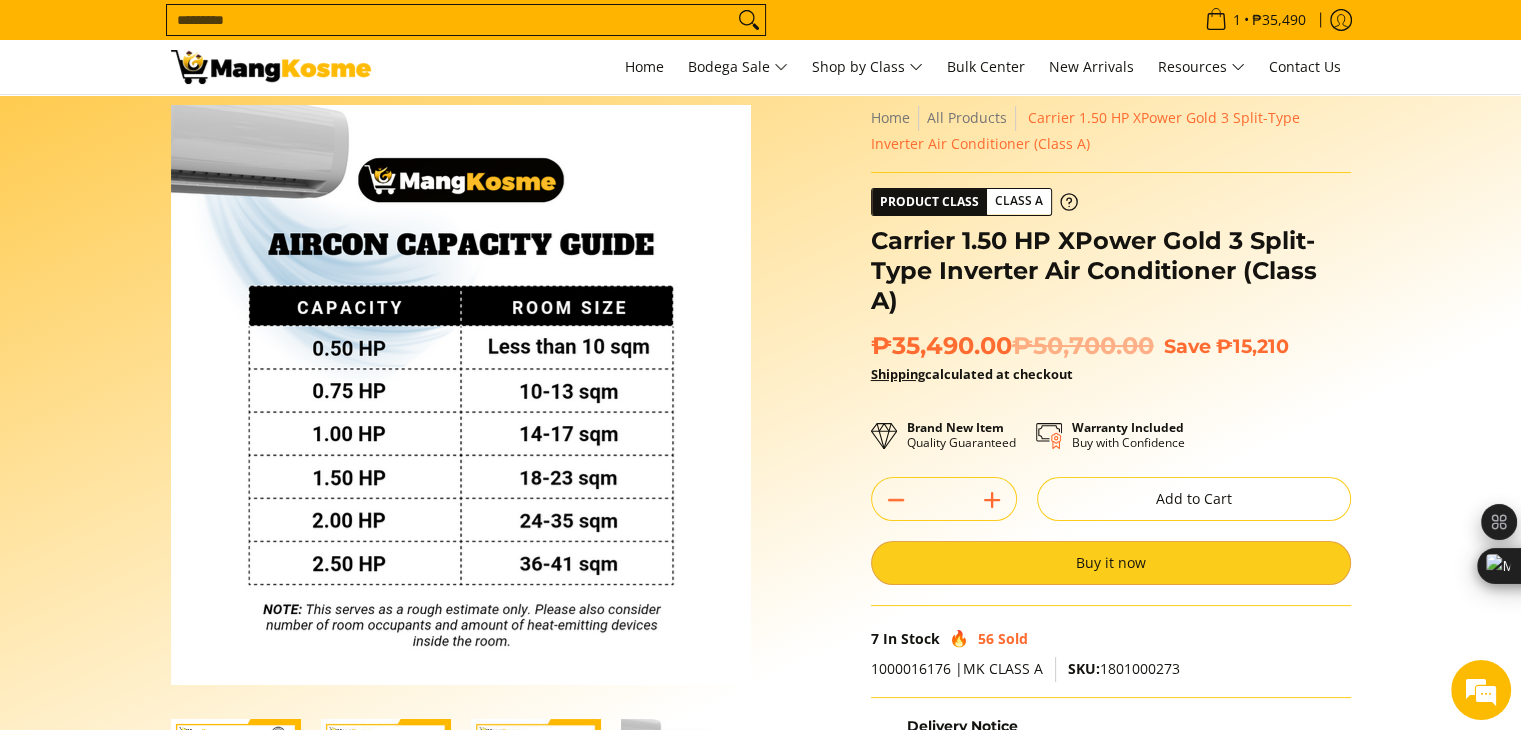 scroll, scrollTop: 0, scrollLeft: 0, axis: both 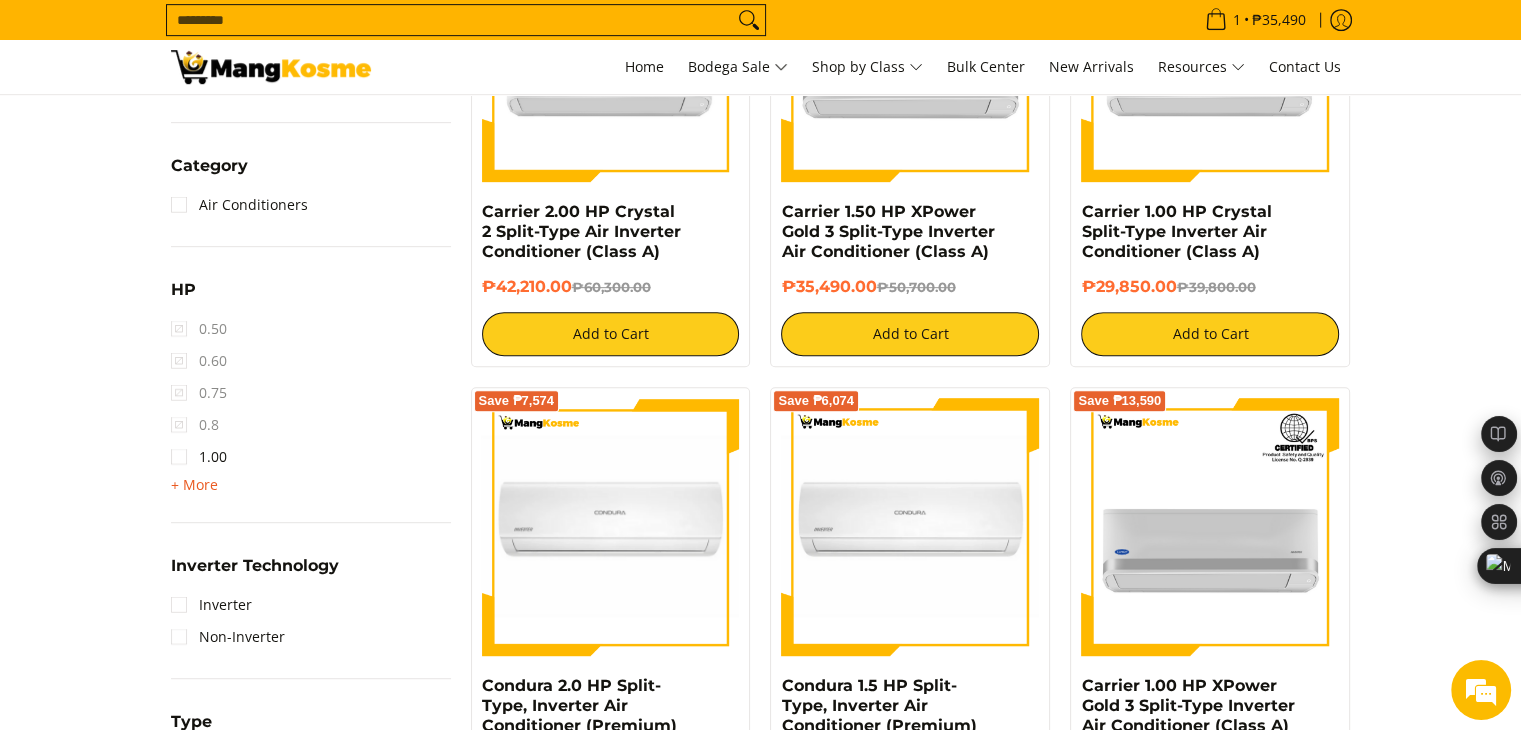 click on "+ More" at bounding box center (194, 485) 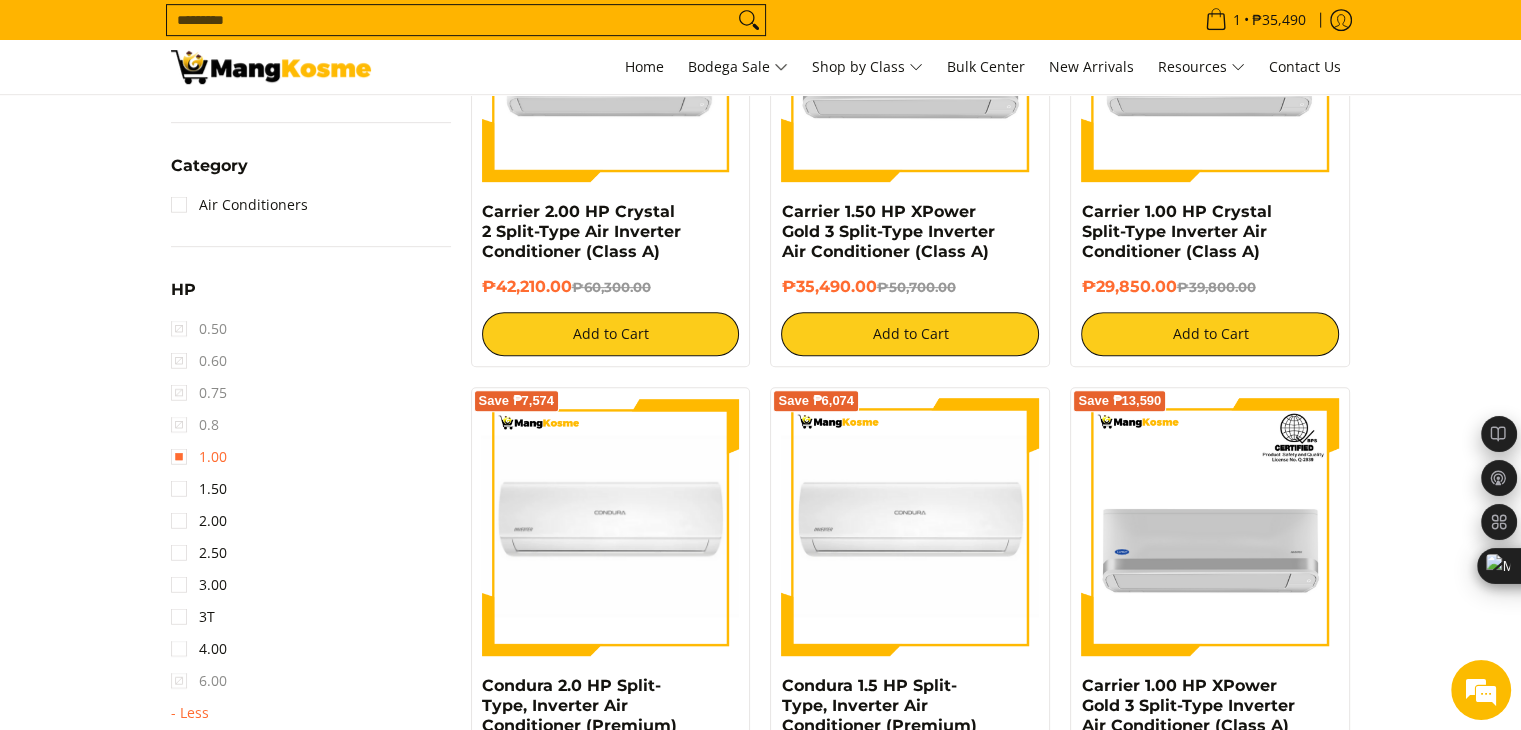 click on "1.00" at bounding box center (199, 457) 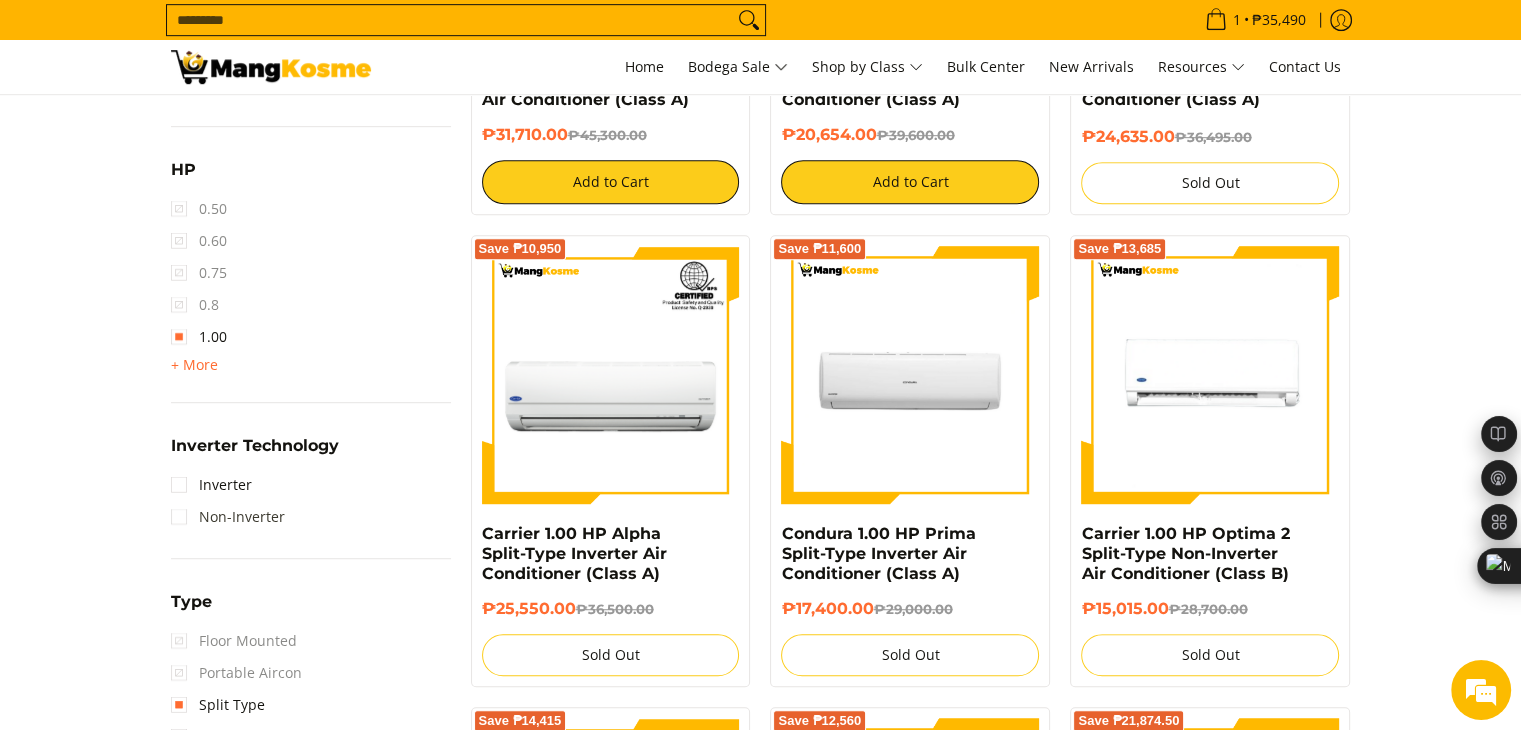 scroll, scrollTop: 1161, scrollLeft: 0, axis: vertical 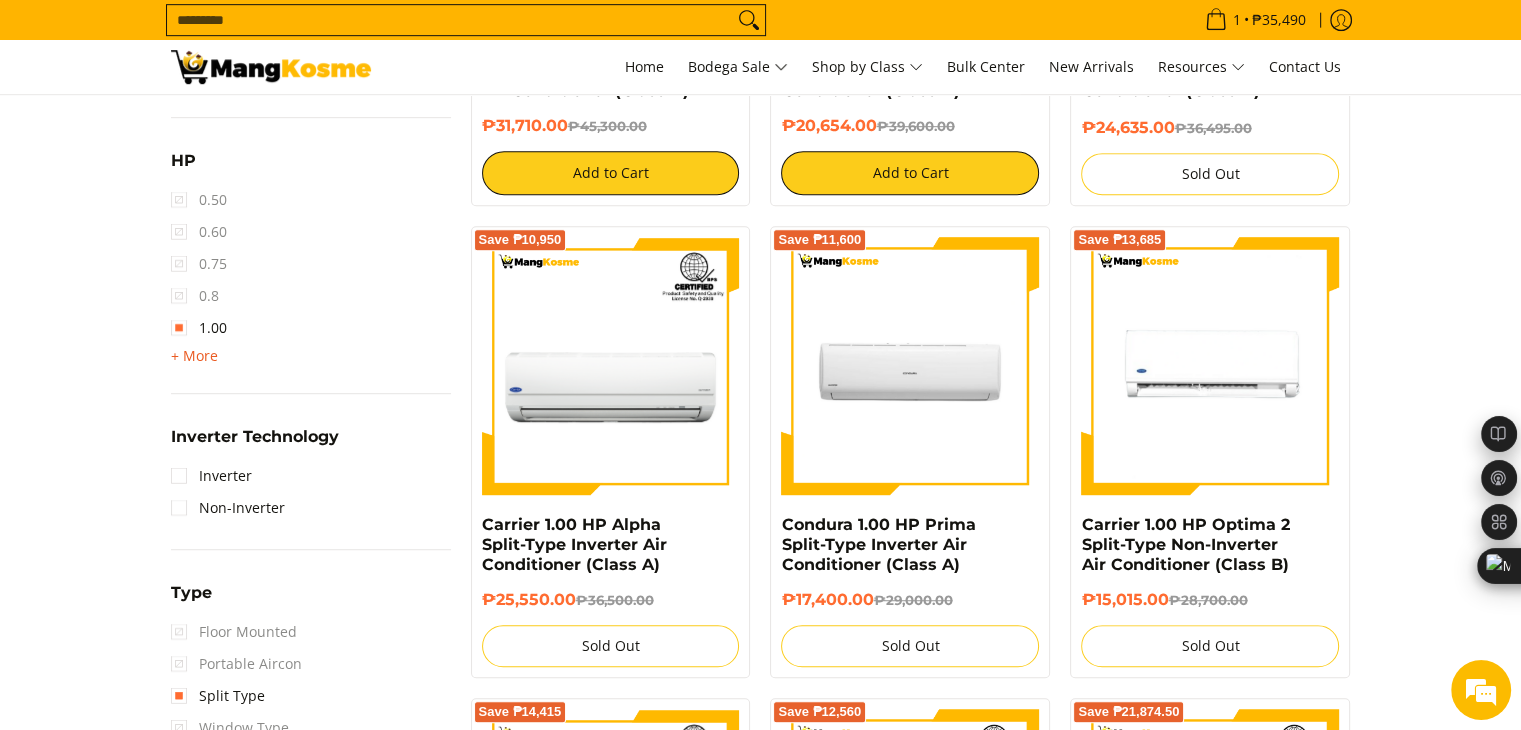 click on "+ More" at bounding box center (194, 356) 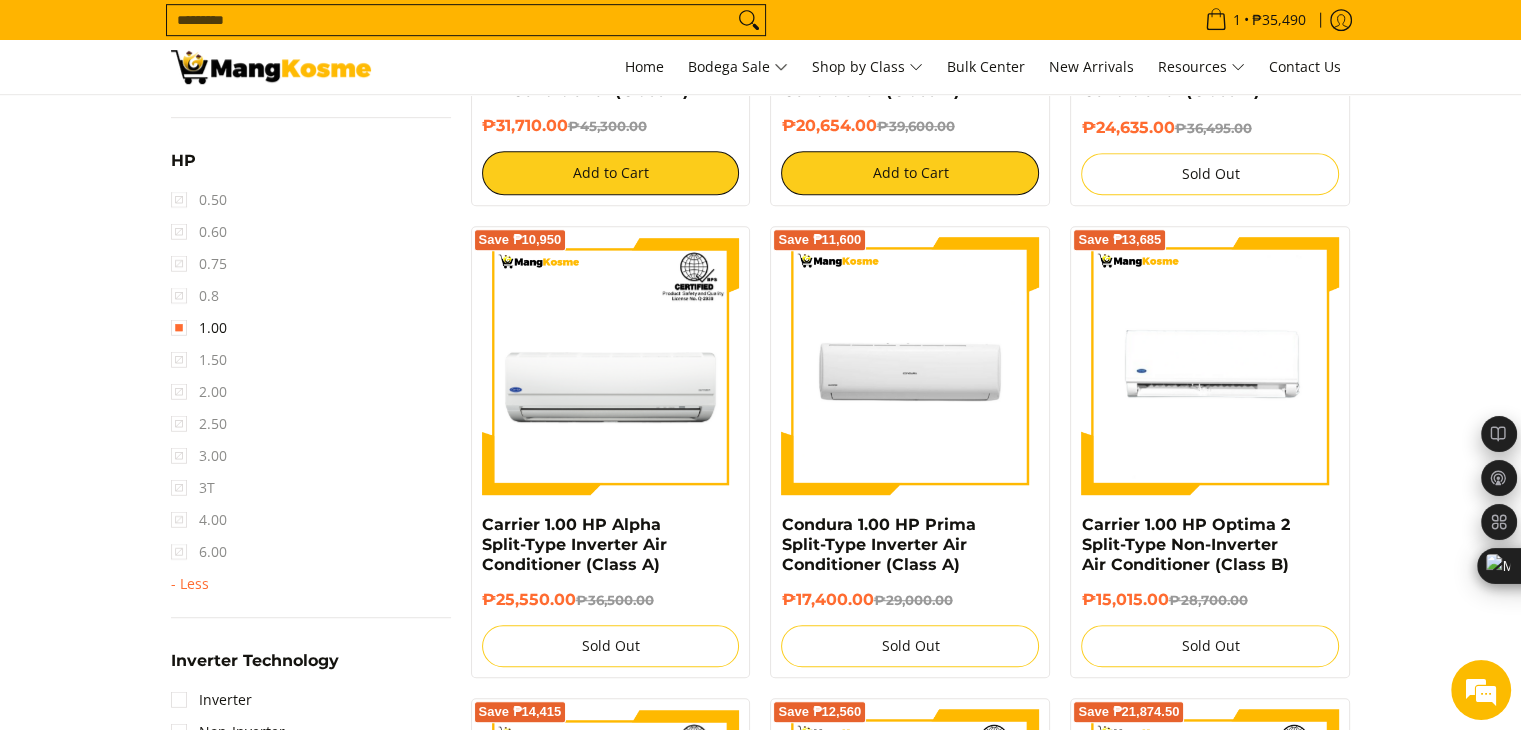 click on "1.50" at bounding box center (199, 360) 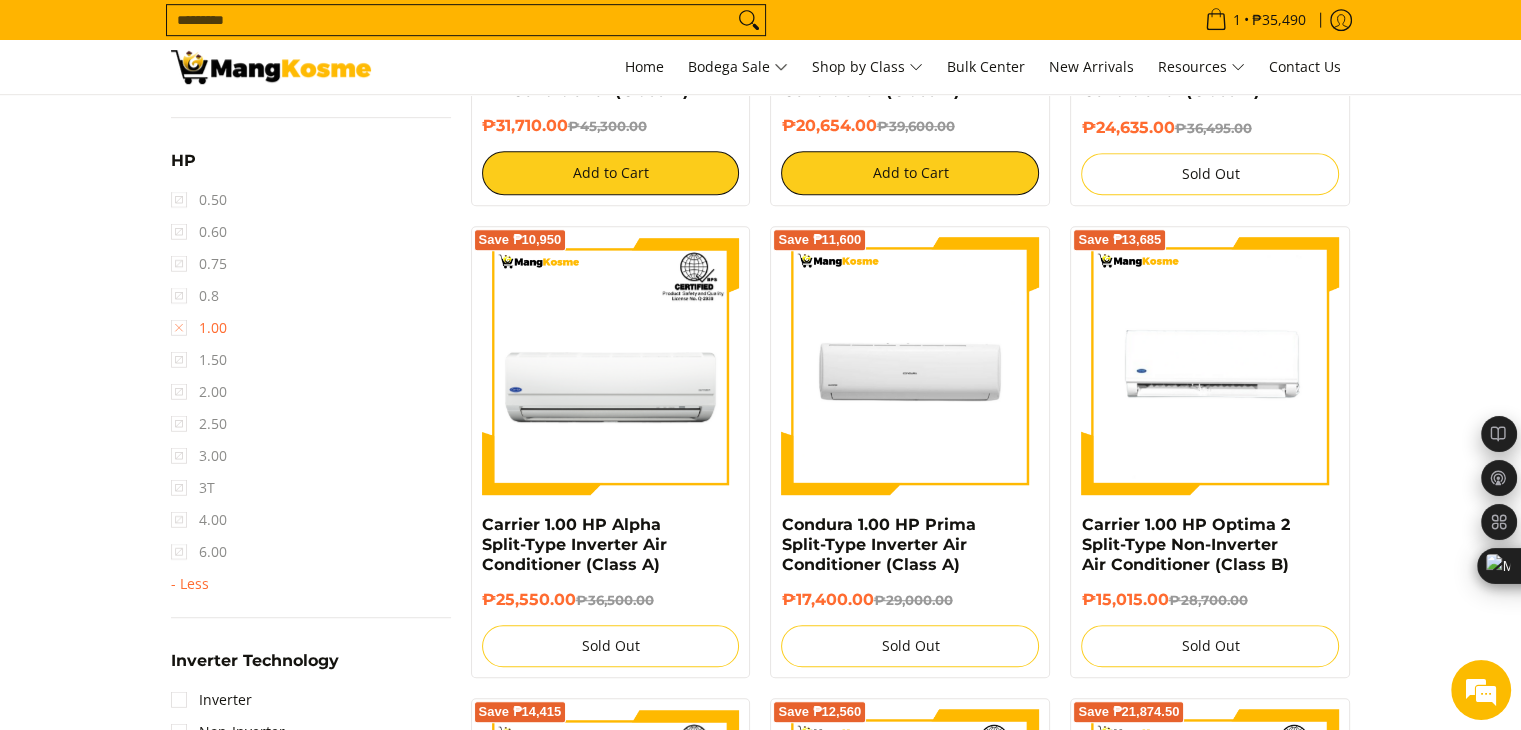click on "1.00" at bounding box center (199, 328) 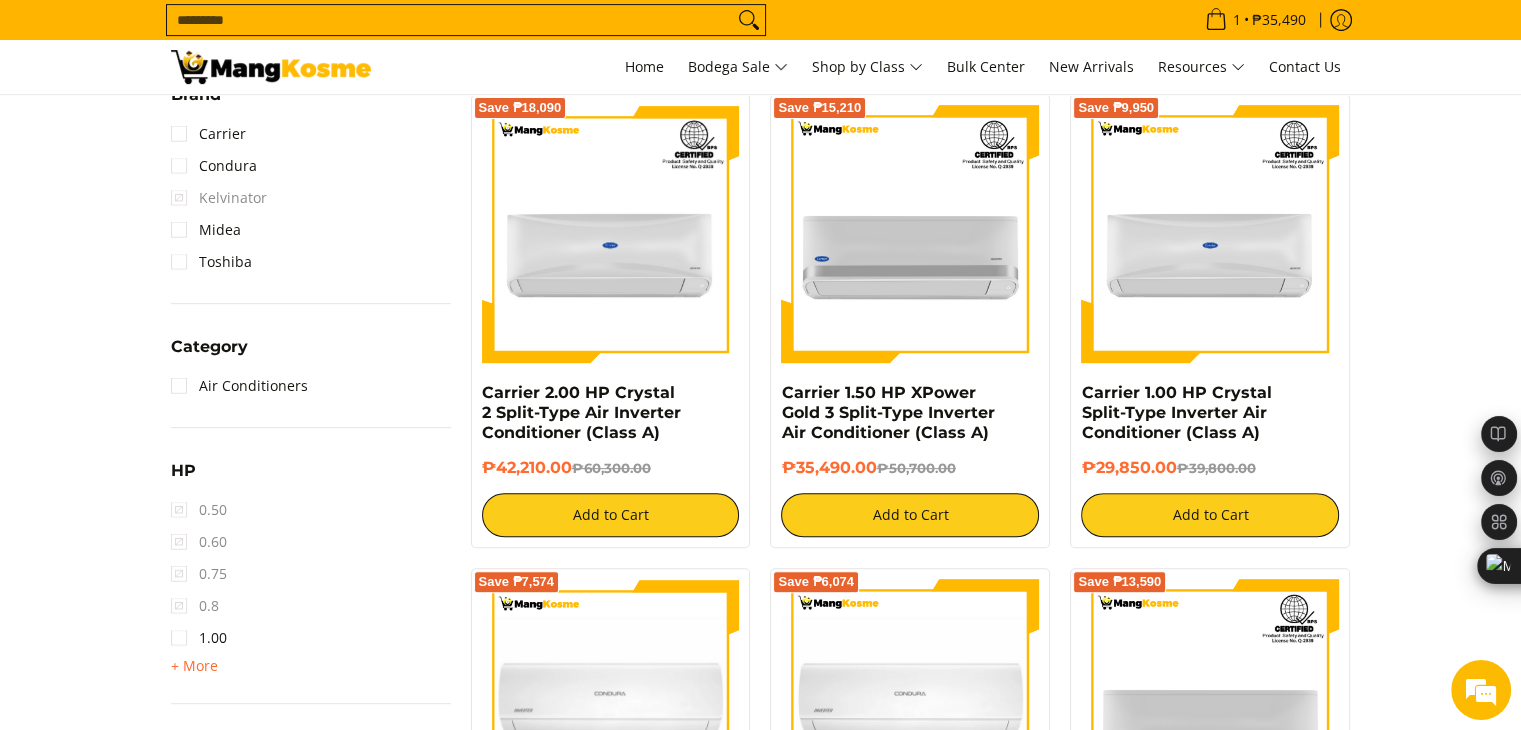 scroll, scrollTop: 1061, scrollLeft: 0, axis: vertical 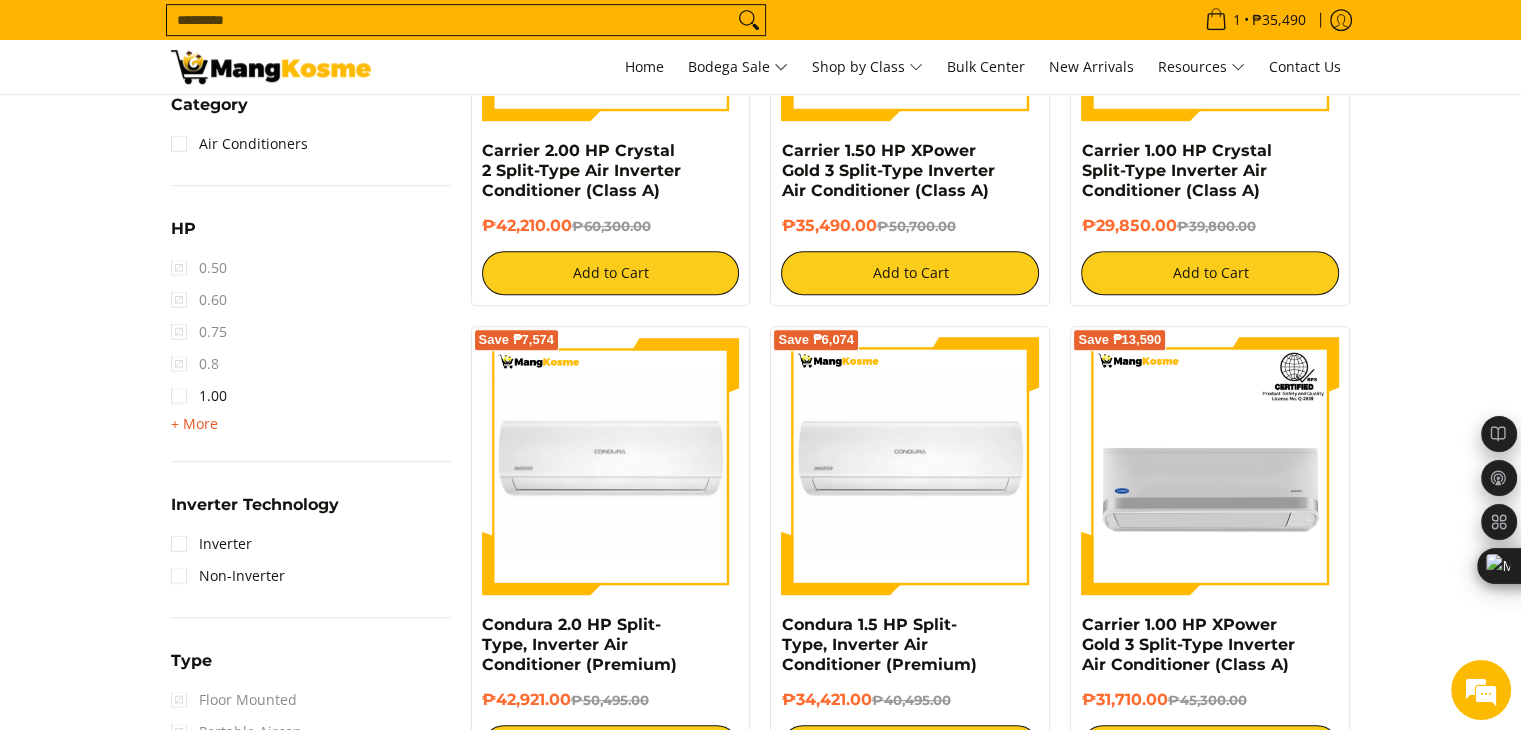 click on "+ More" at bounding box center [194, 424] 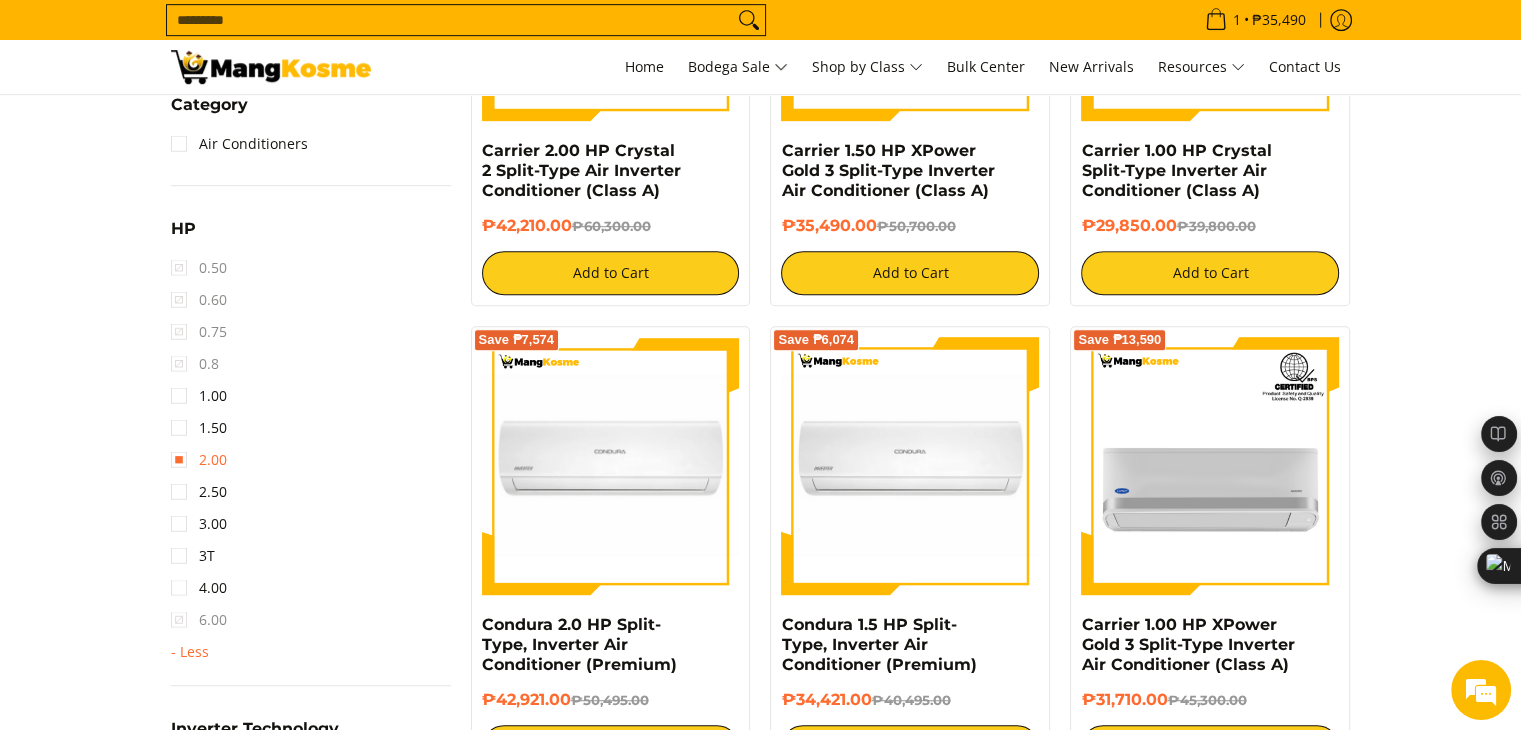 click on "2.00" at bounding box center (199, 460) 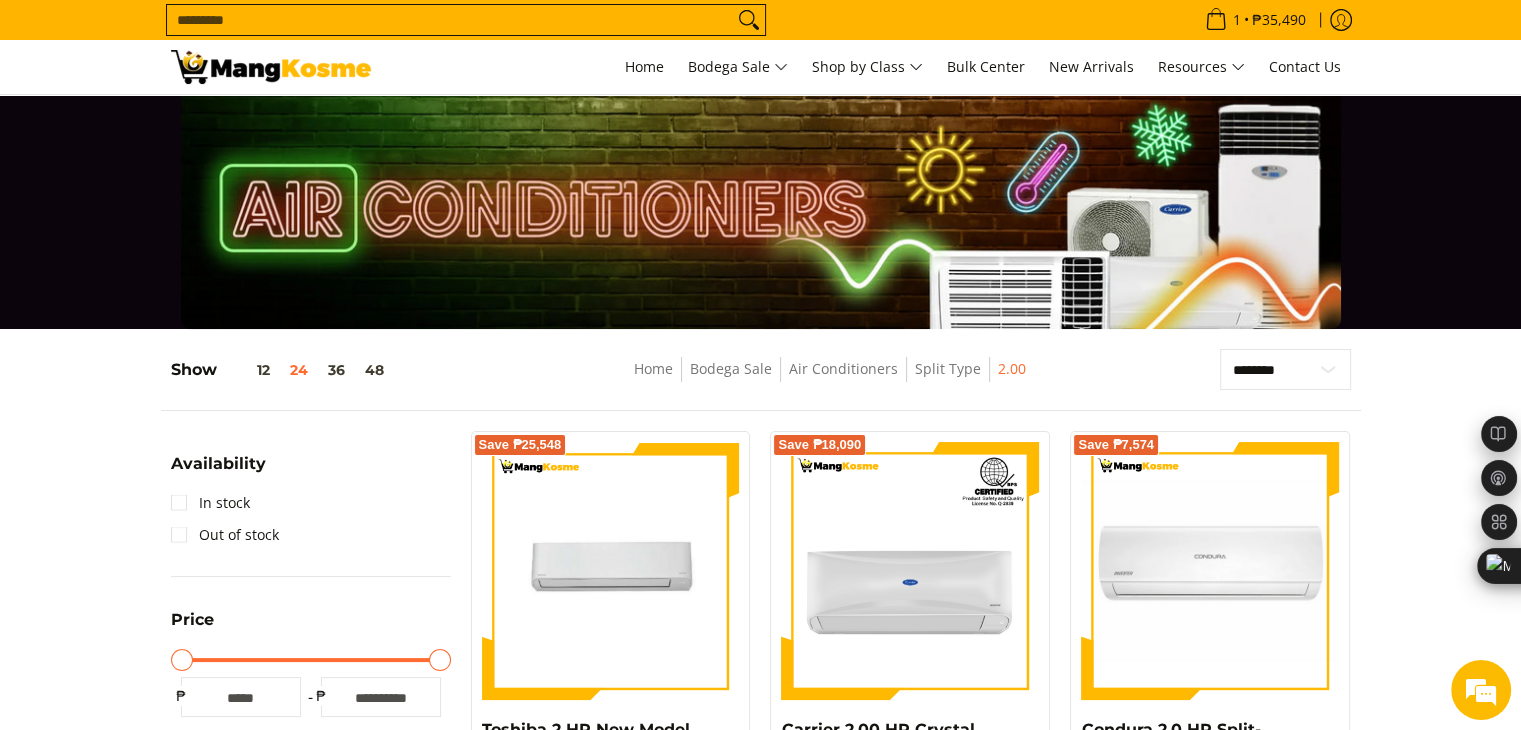 scroll, scrollTop: 0, scrollLeft: 0, axis: both 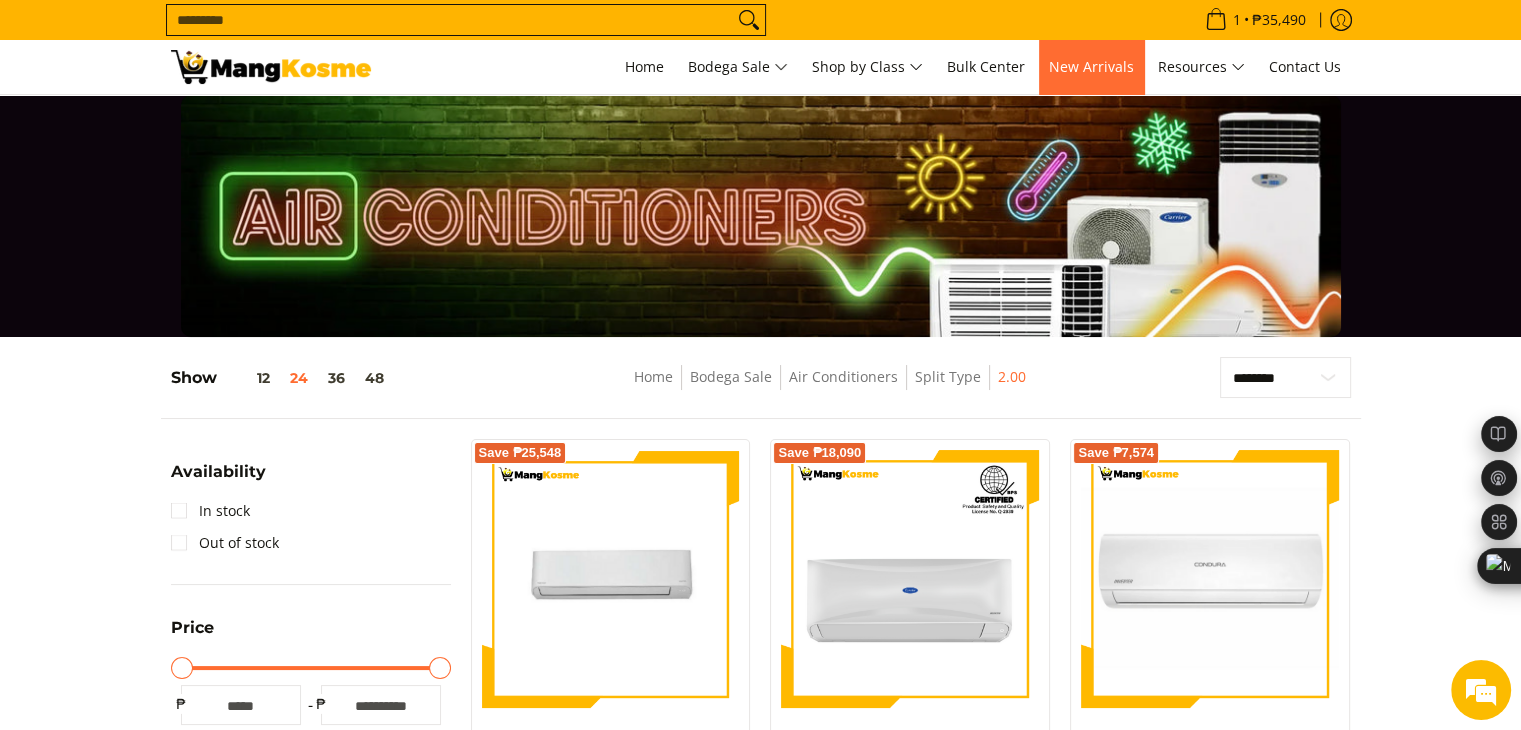 click on "New Arrivals" at bounding box center [1091, 66] 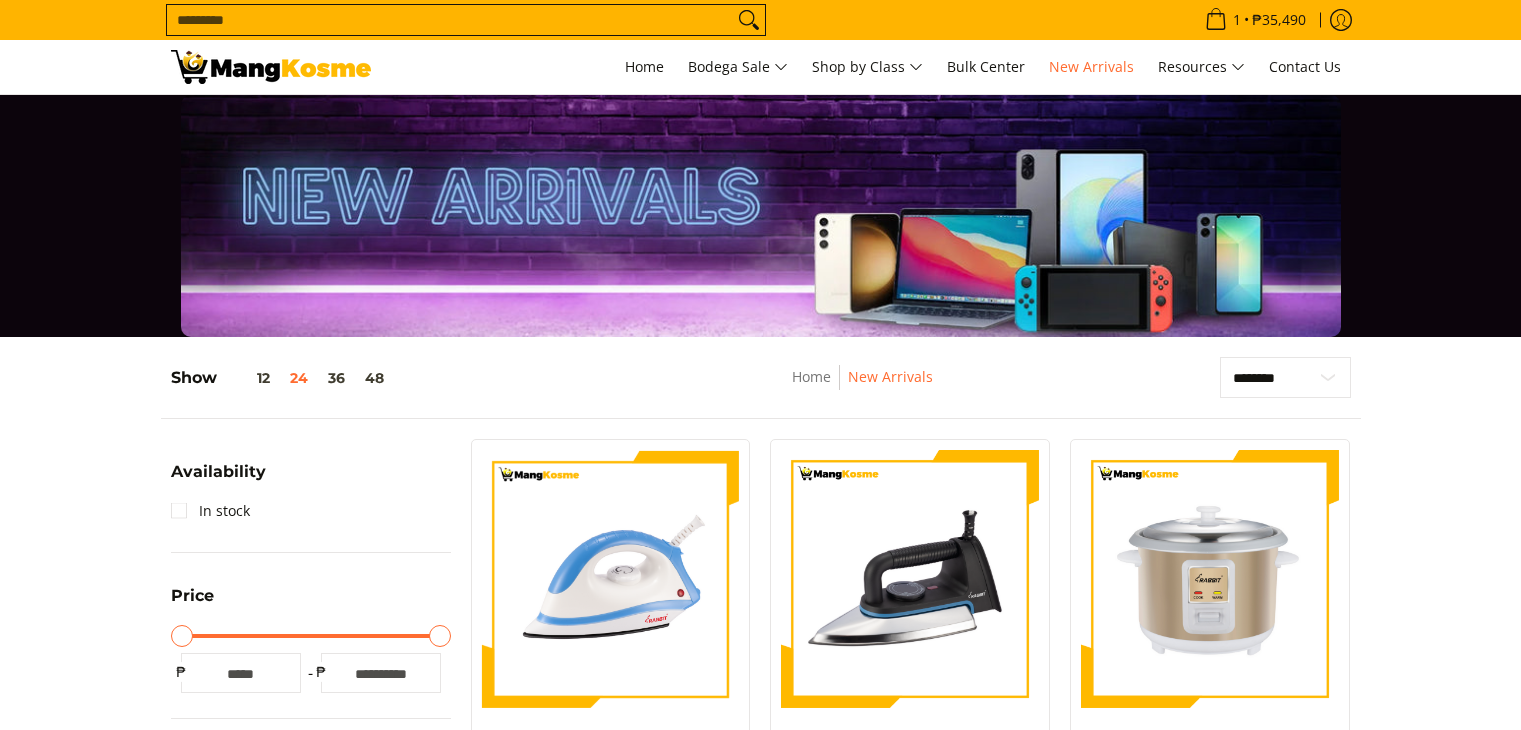 scroll, scrollTop: 0, scrollLeft: 0, axis: both 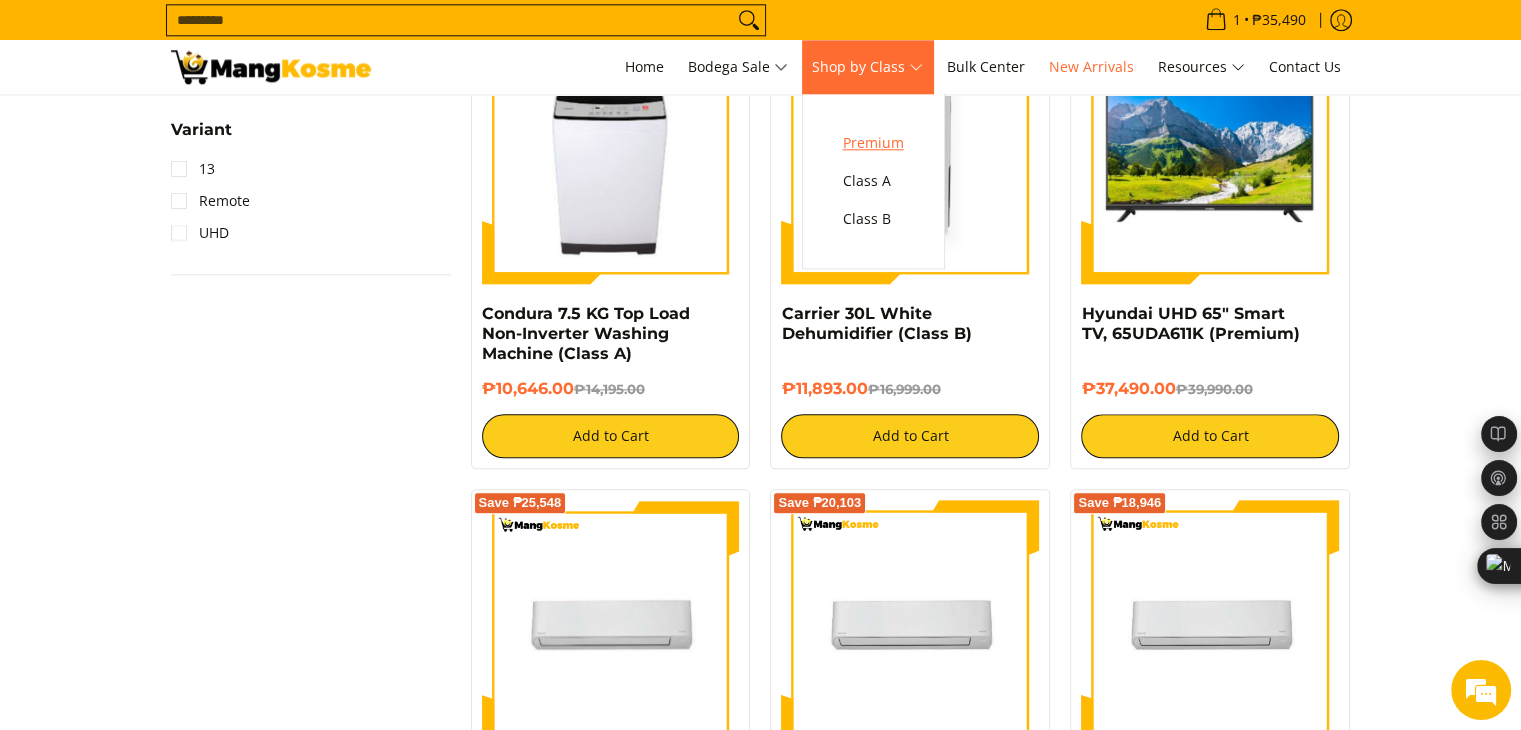 click on "Premium" at bounding box center (873, 143) 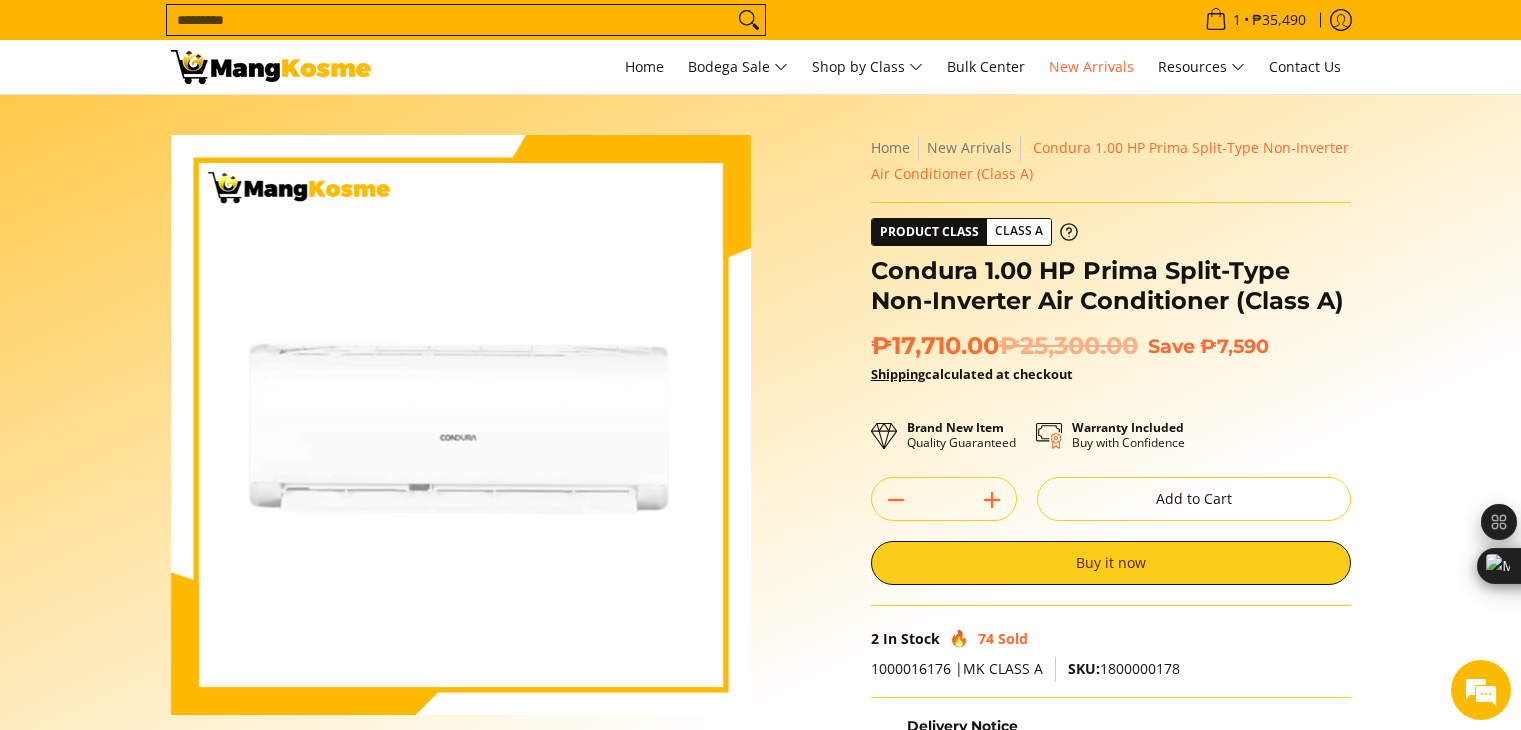 scroll, scrollTop: 0, scrollLeft: 0, axis: both 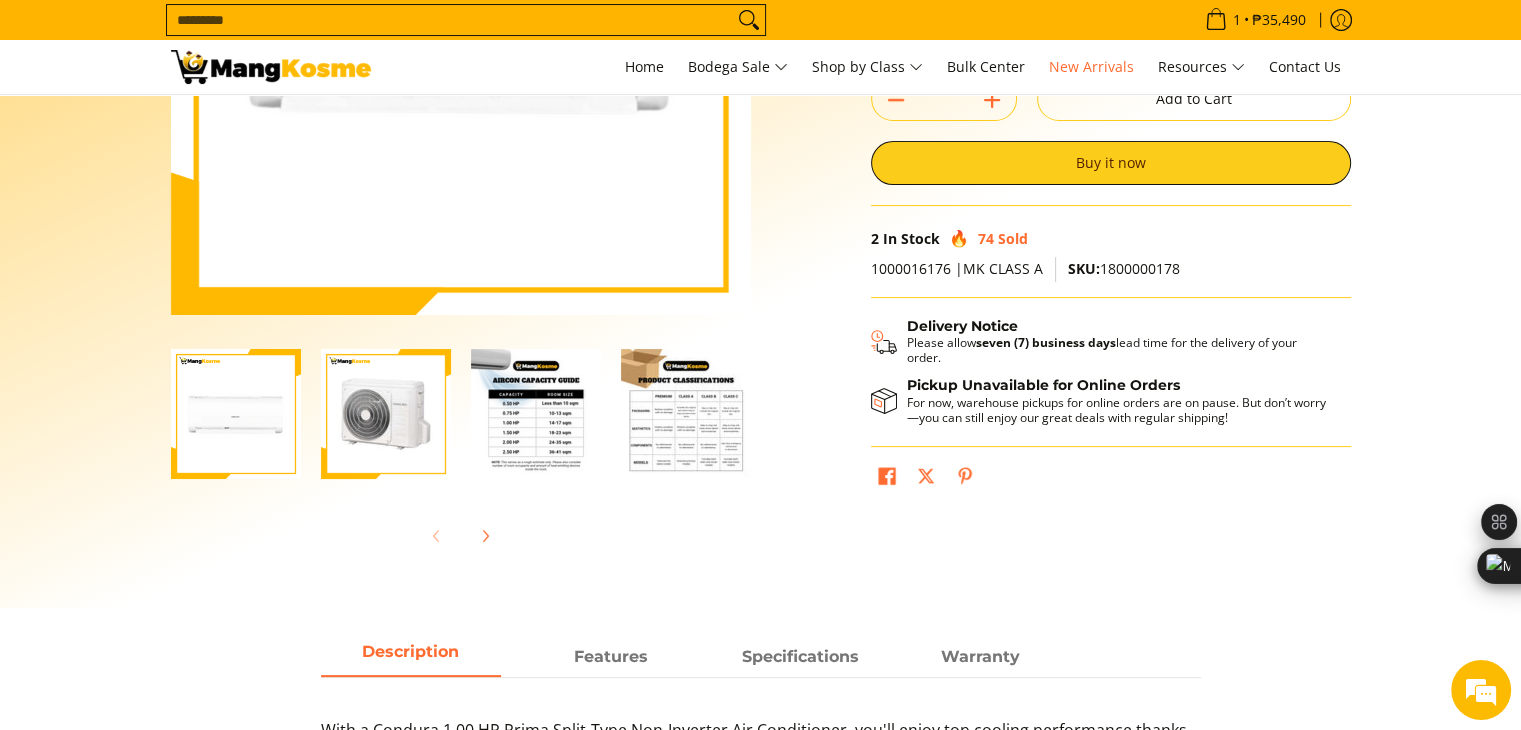 click at bounding box center (536, 414) 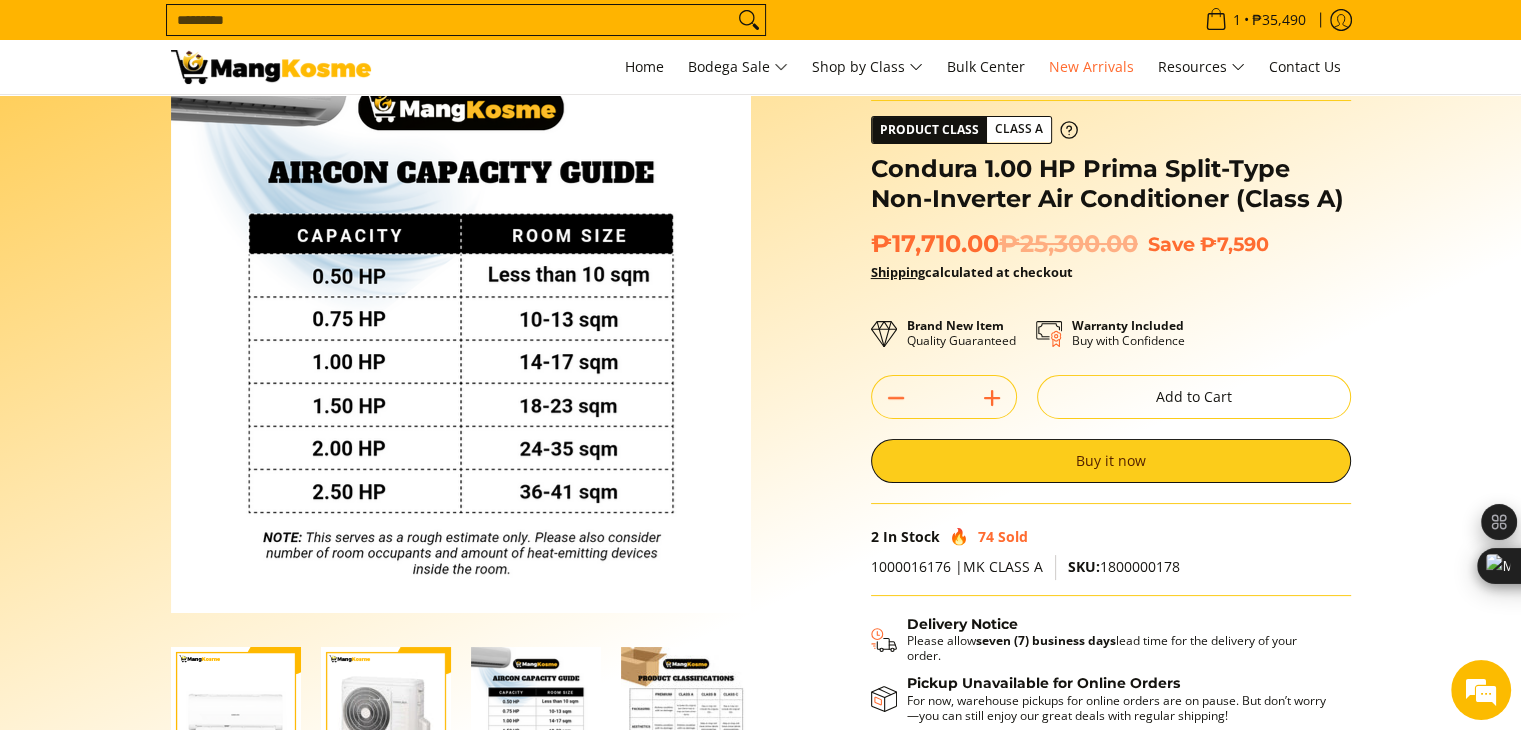 scroll, scrollTop: 100, scrollLeft: 0, axis: vertical 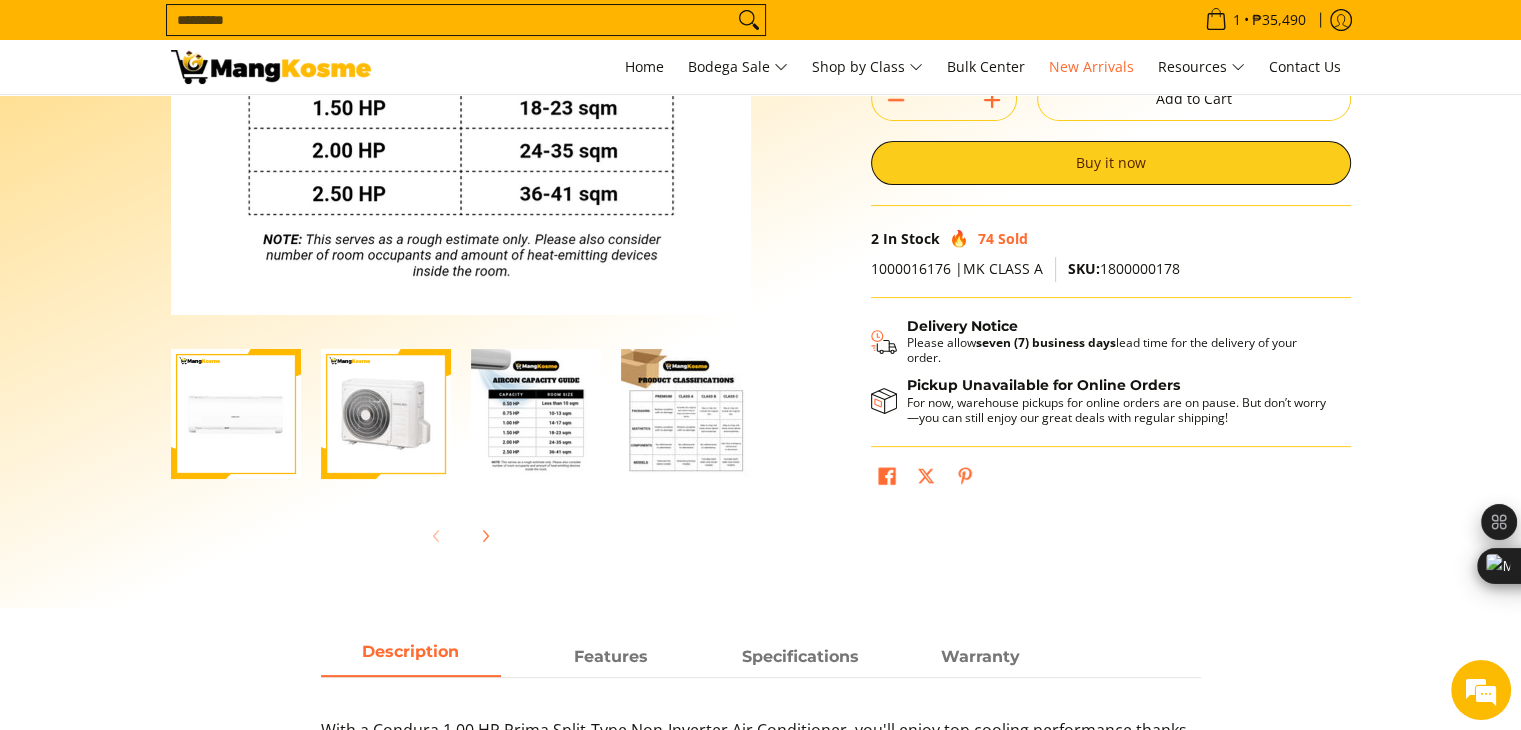 click at bounding box center [686, 414] 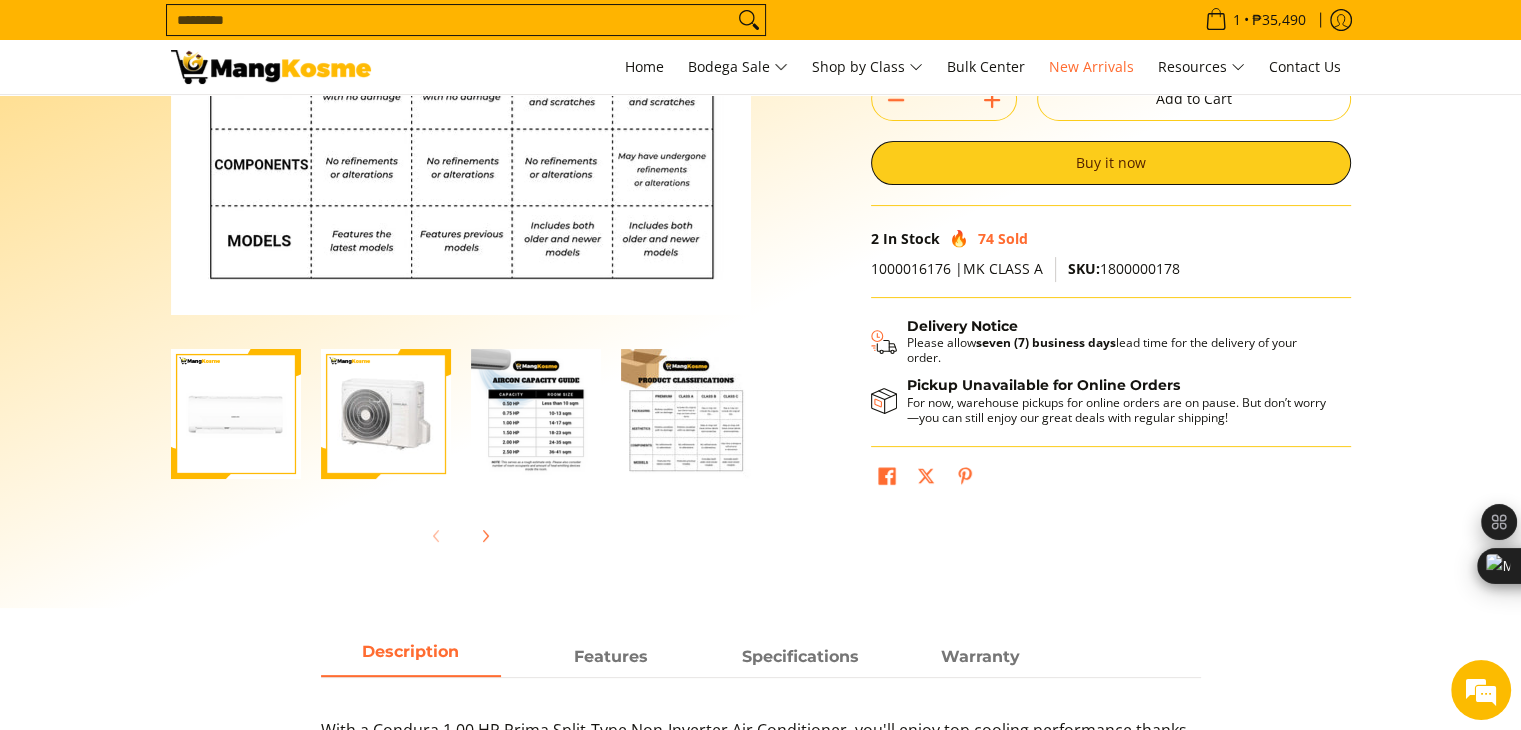 click at bounding box center [686, 414] 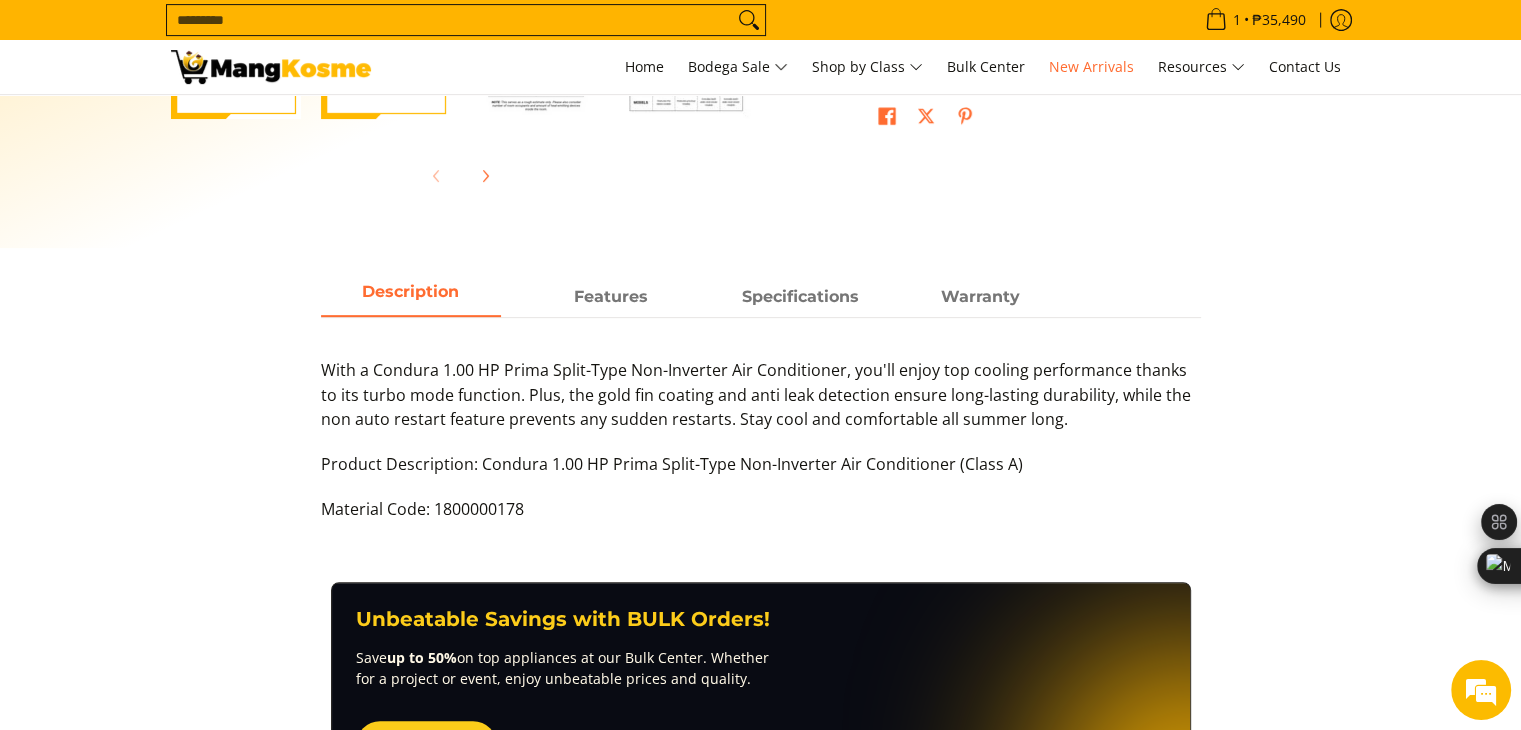 scroll, scrollTop: 1000, scrollLeft: 0, axis: vertical 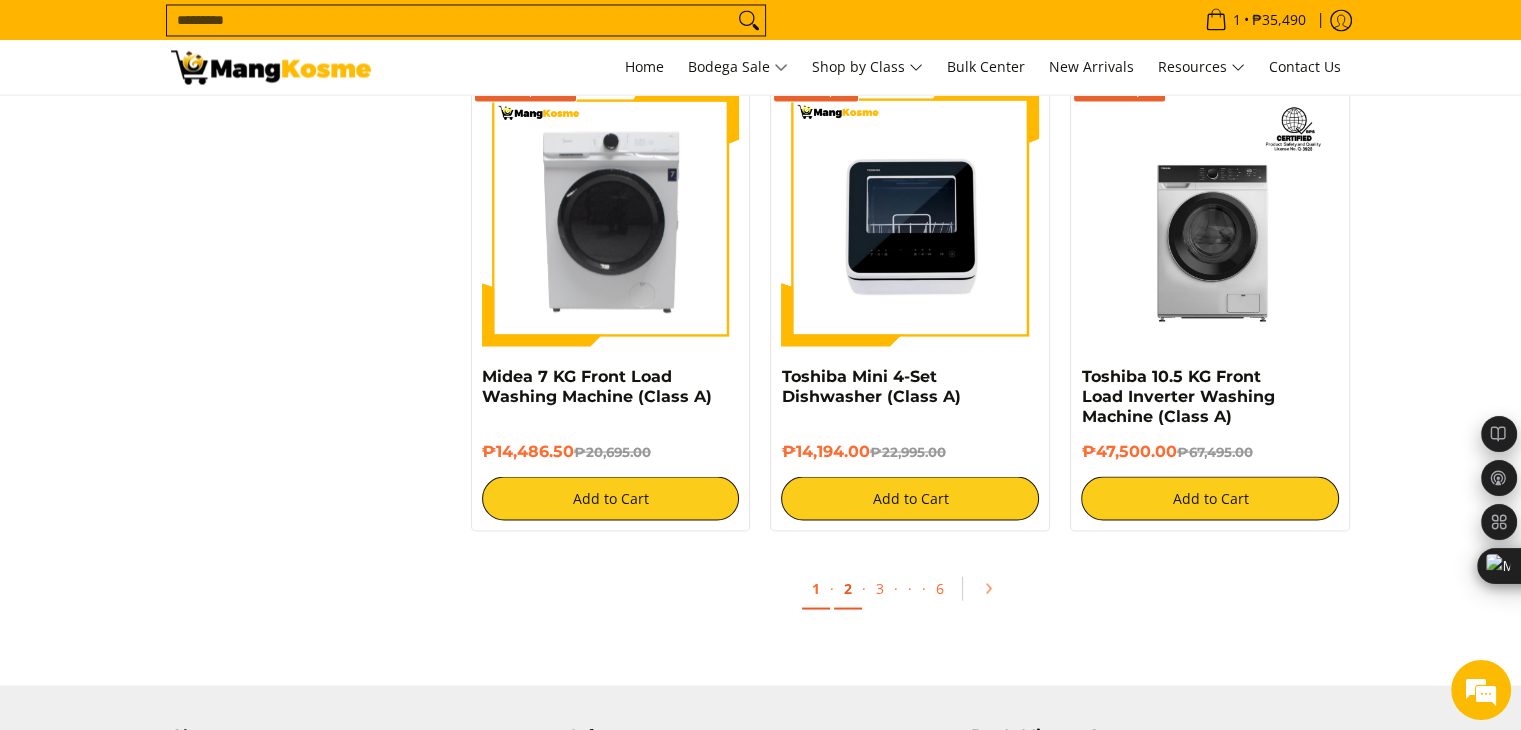 click on "2" at bounding box center (848, 588) 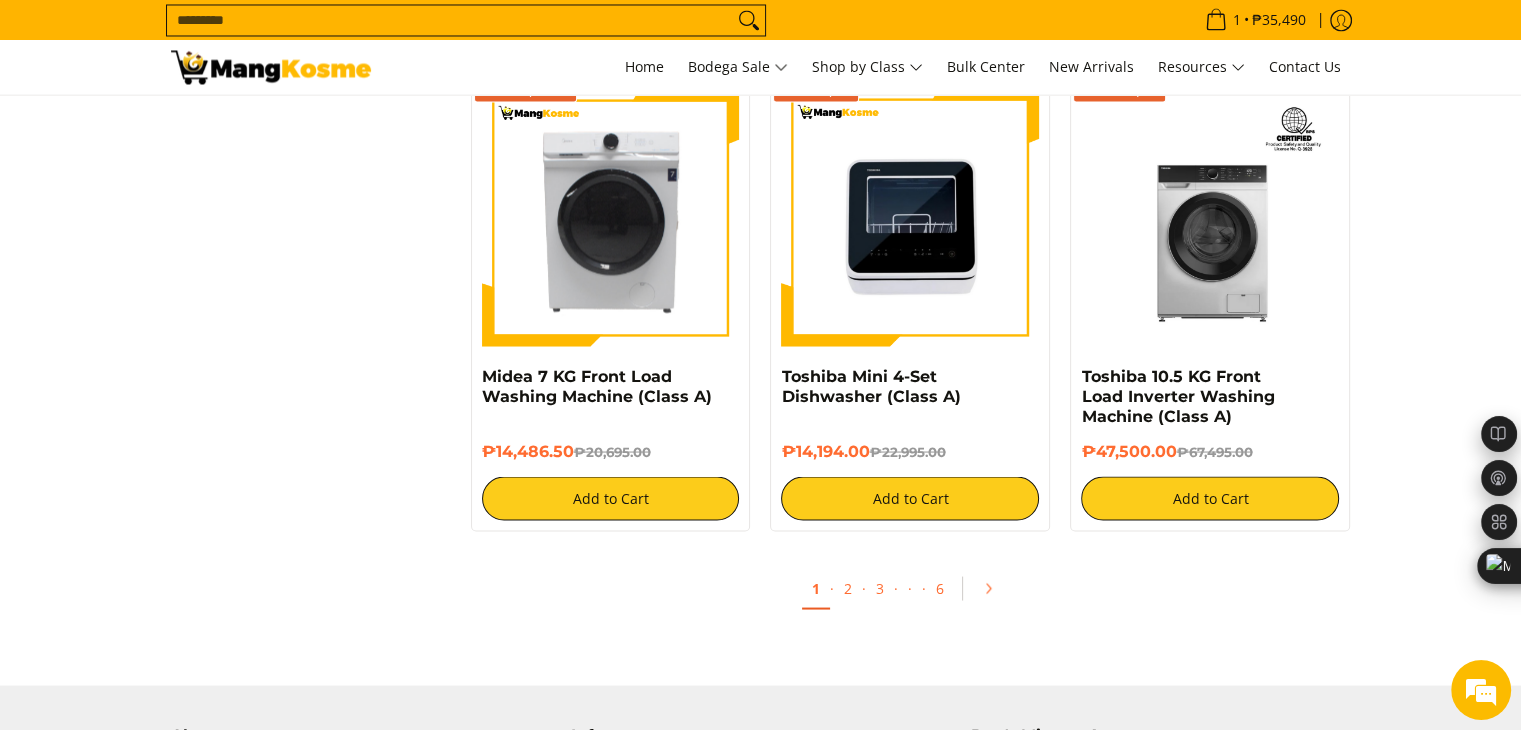click on "**********" at bounding box center [761, -1349] 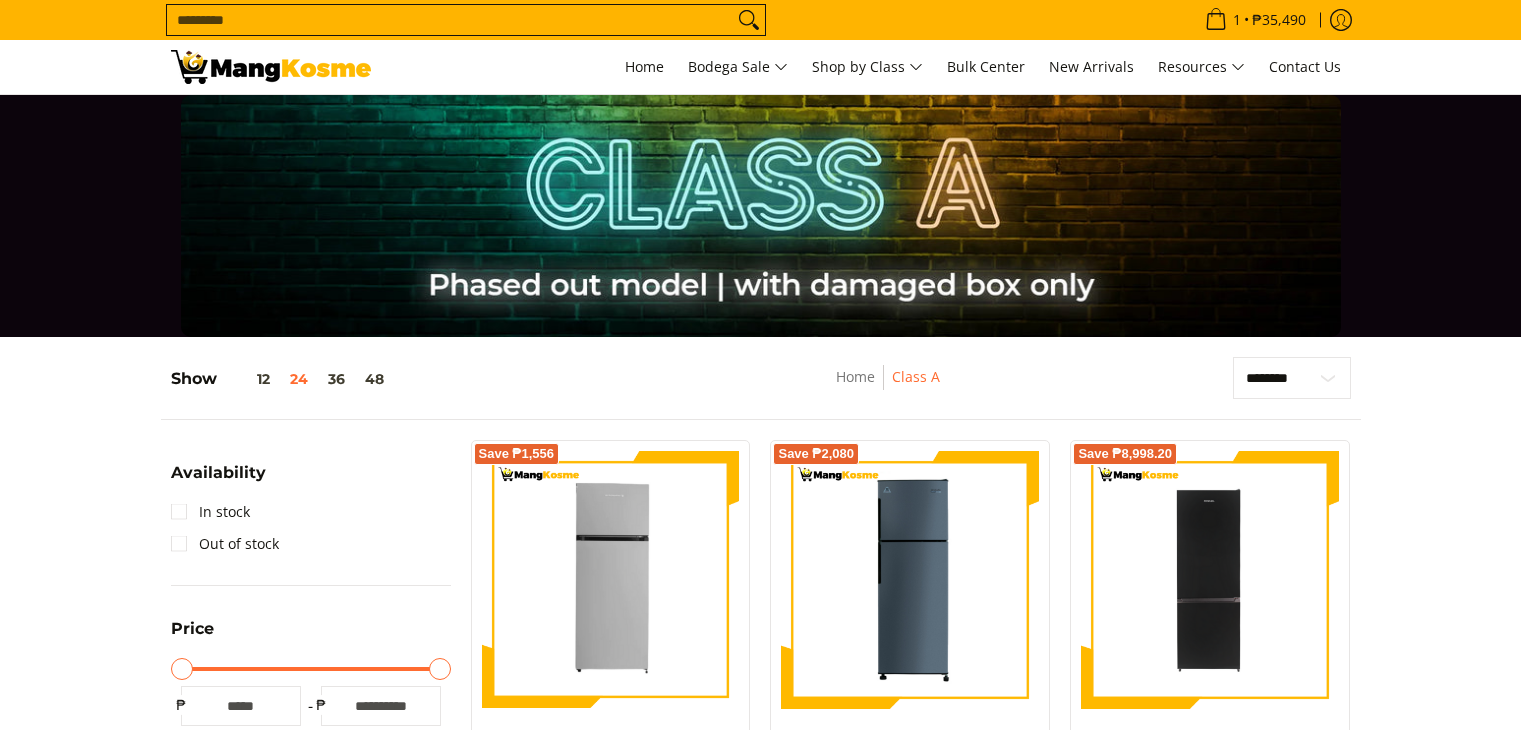 scroll, scrollTop: 0, scrollLeft: 0, axis: both 